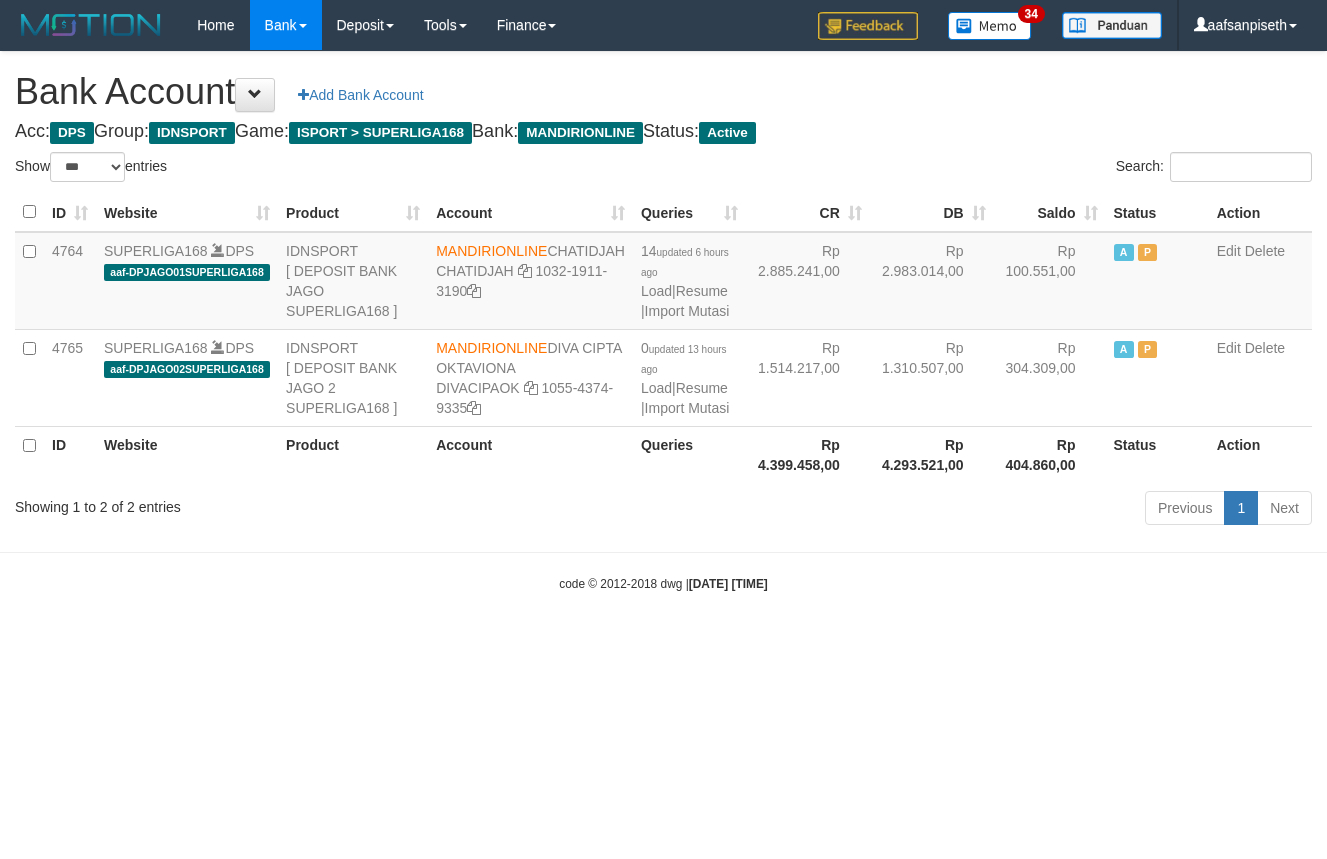 select on "***" 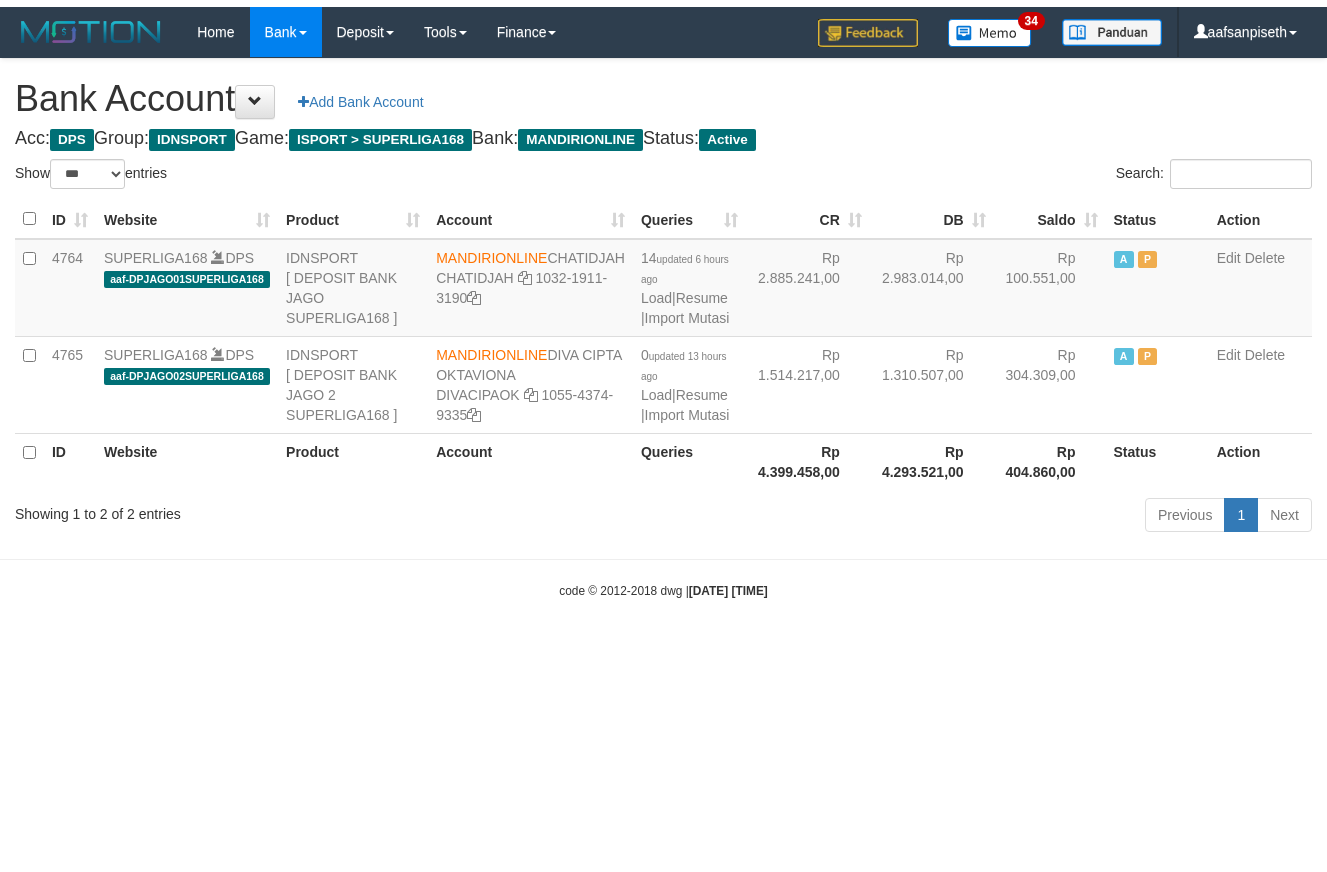 scroll, scrollTop: 0, scrollLeft: 0, axis: both 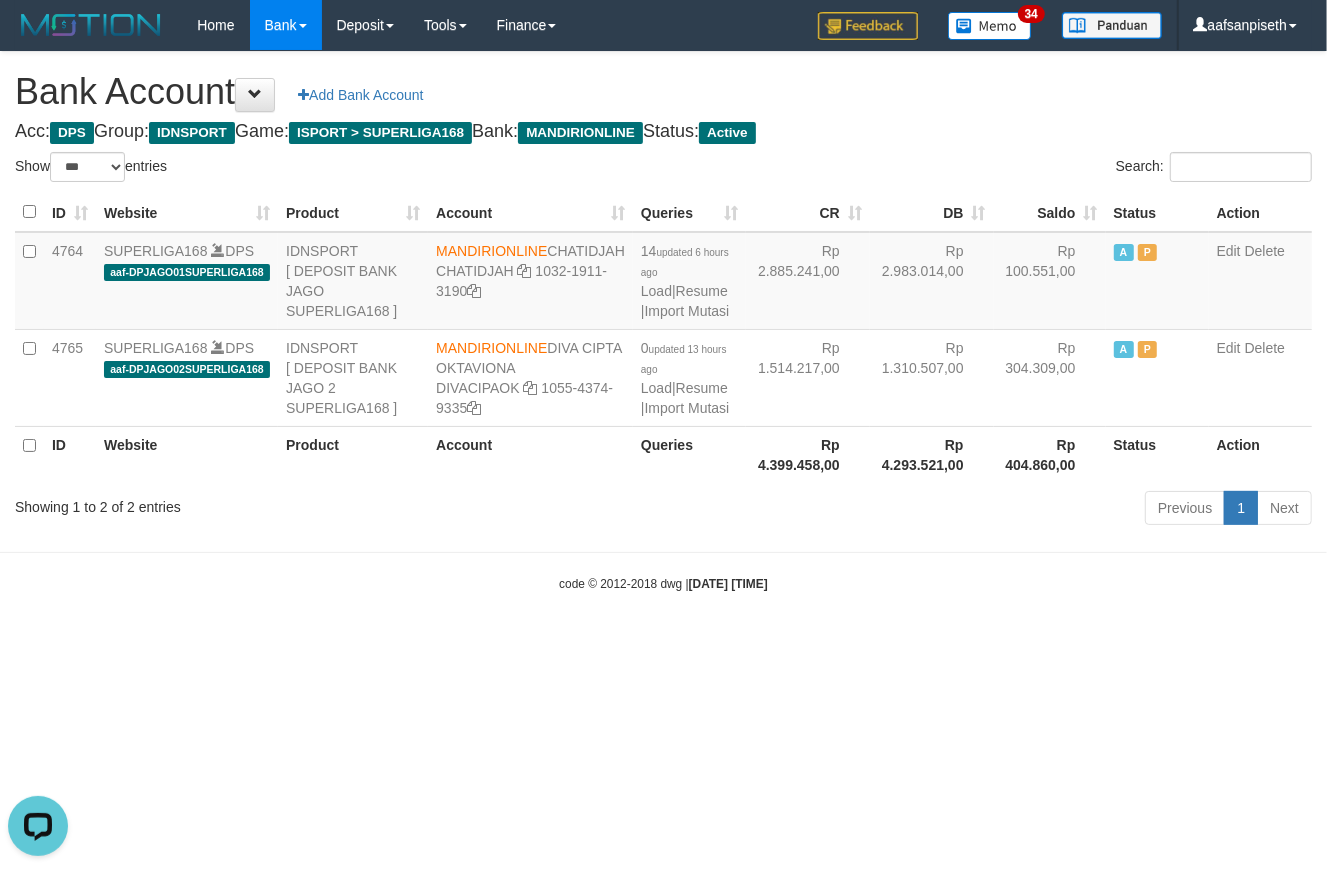 click on "Toggle navigation
Home
Bank
Account List
Load
By Website
Group
[ISPORT]													SUPERLIGA168
By Load Group (DPS)" at bounding box center [663, 321] 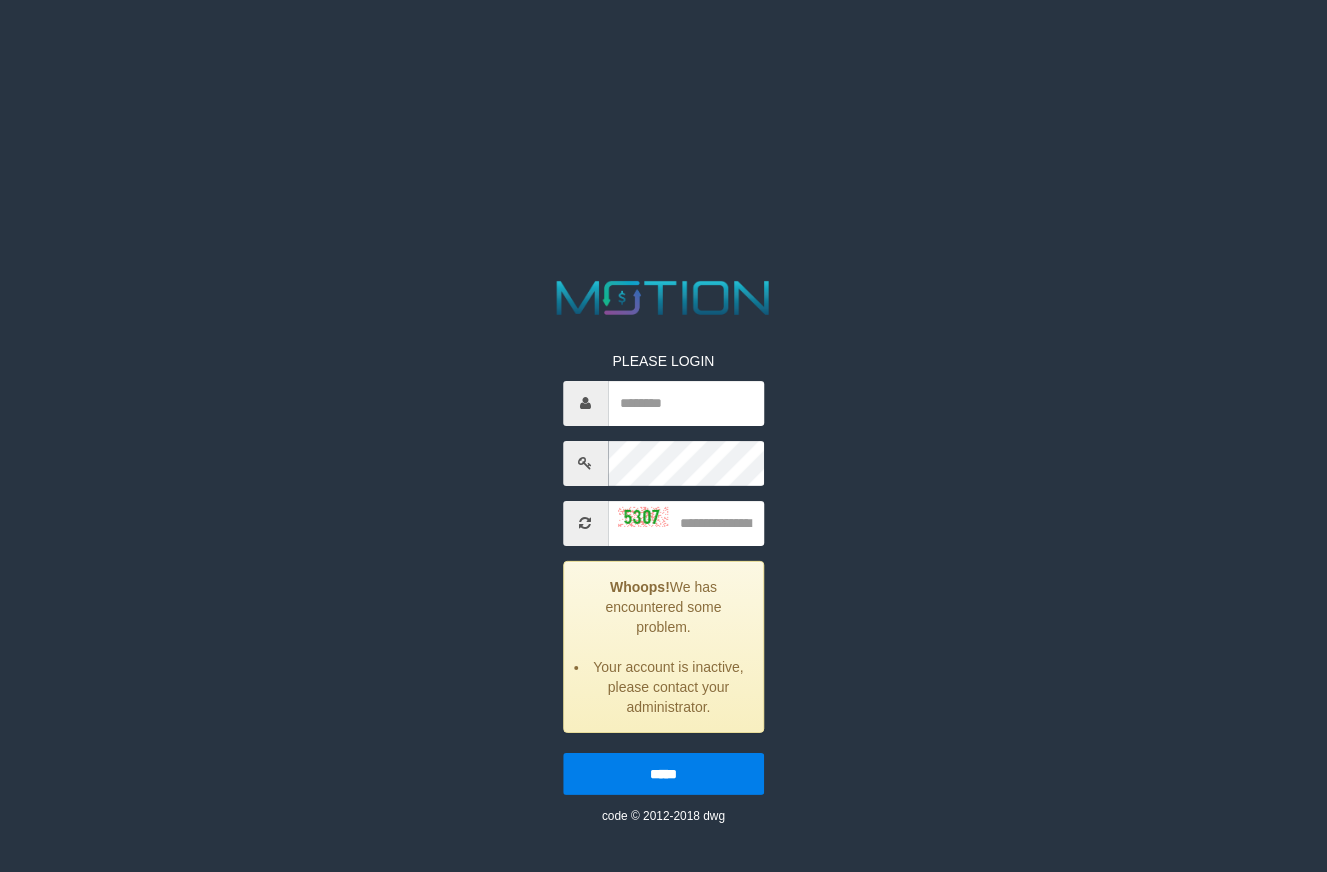 scroll, scrollTop: 0, scrollLeft: 0, axis: both 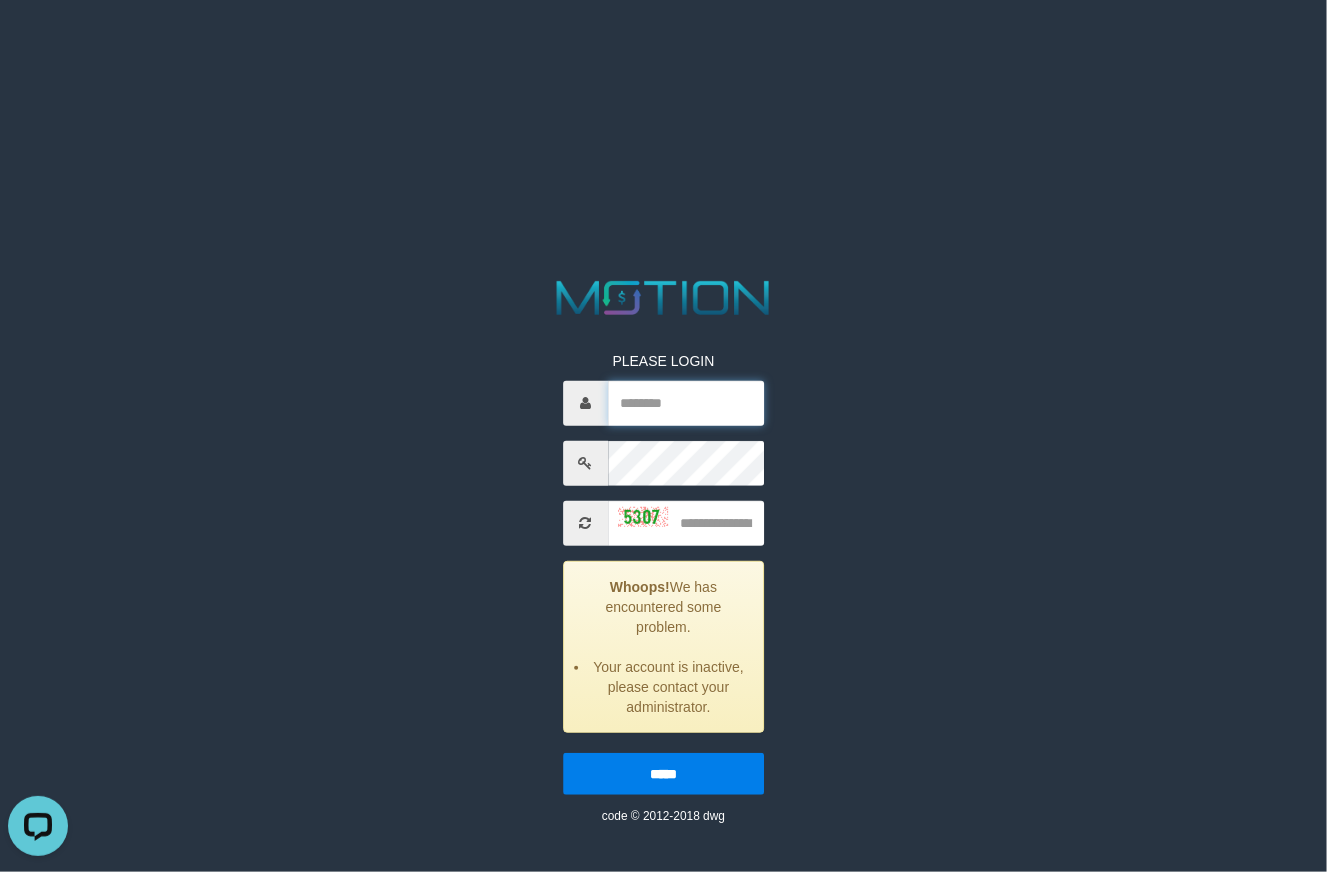 type on "**********" 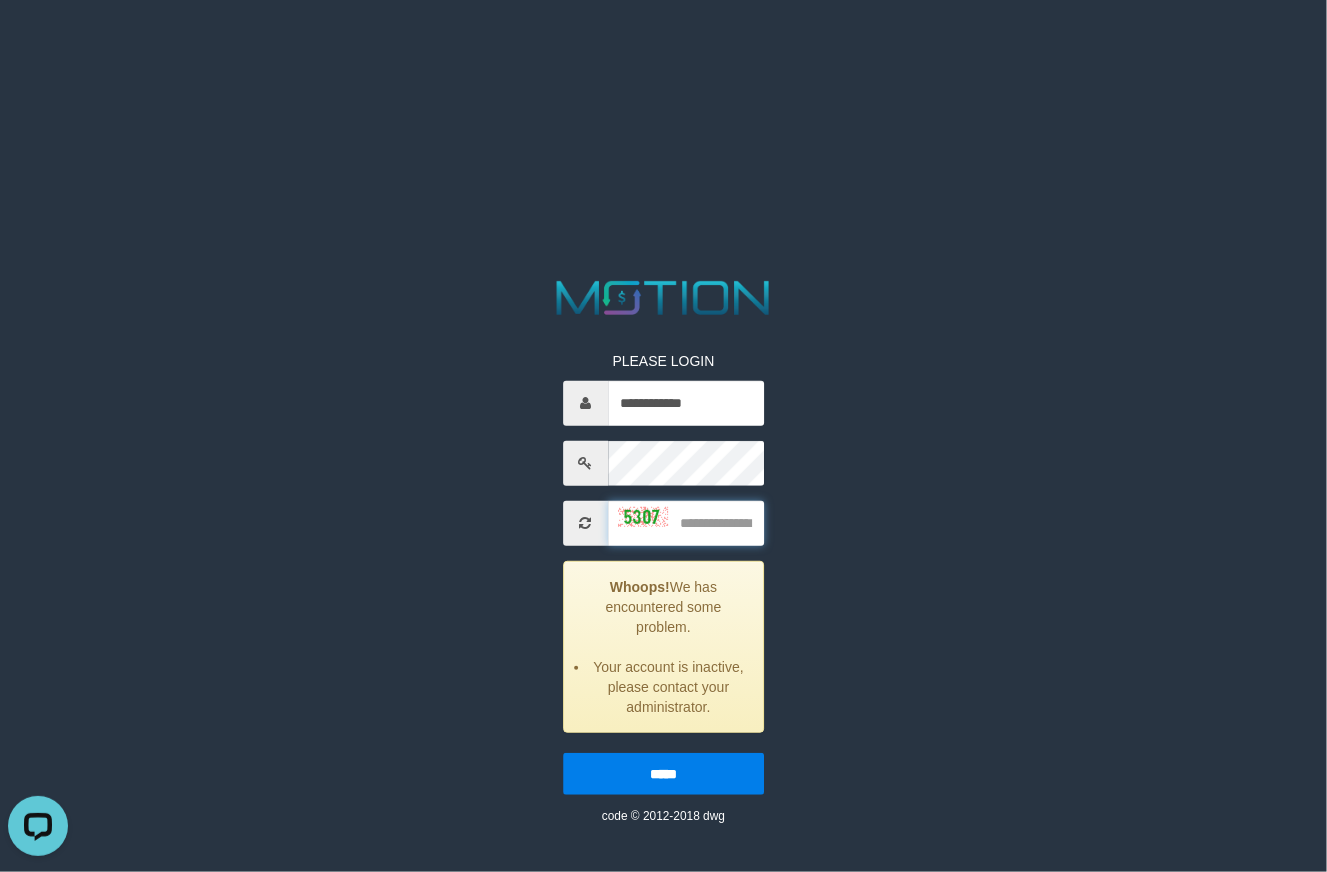 click at bounding box center (686, 523) 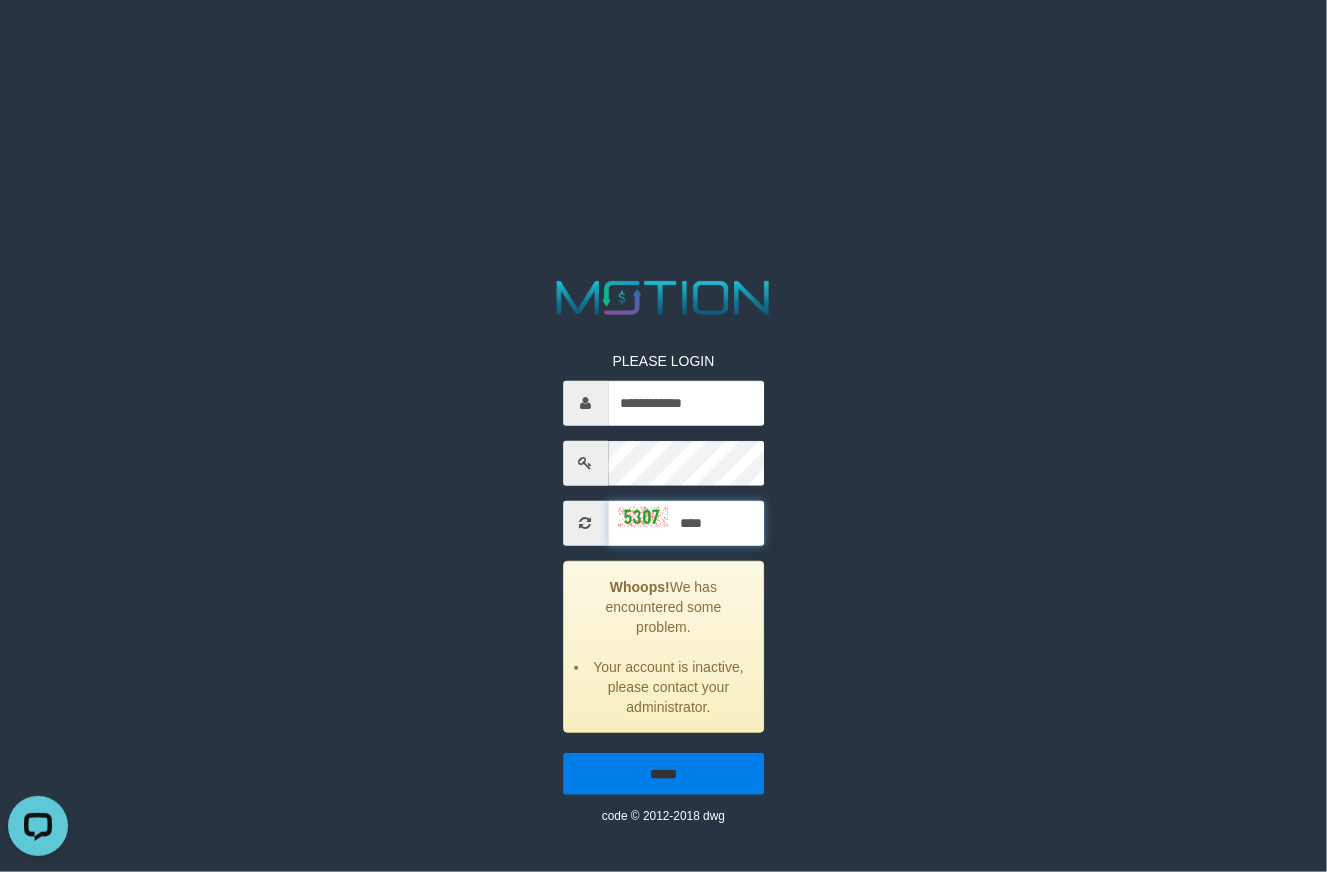 type on "****" 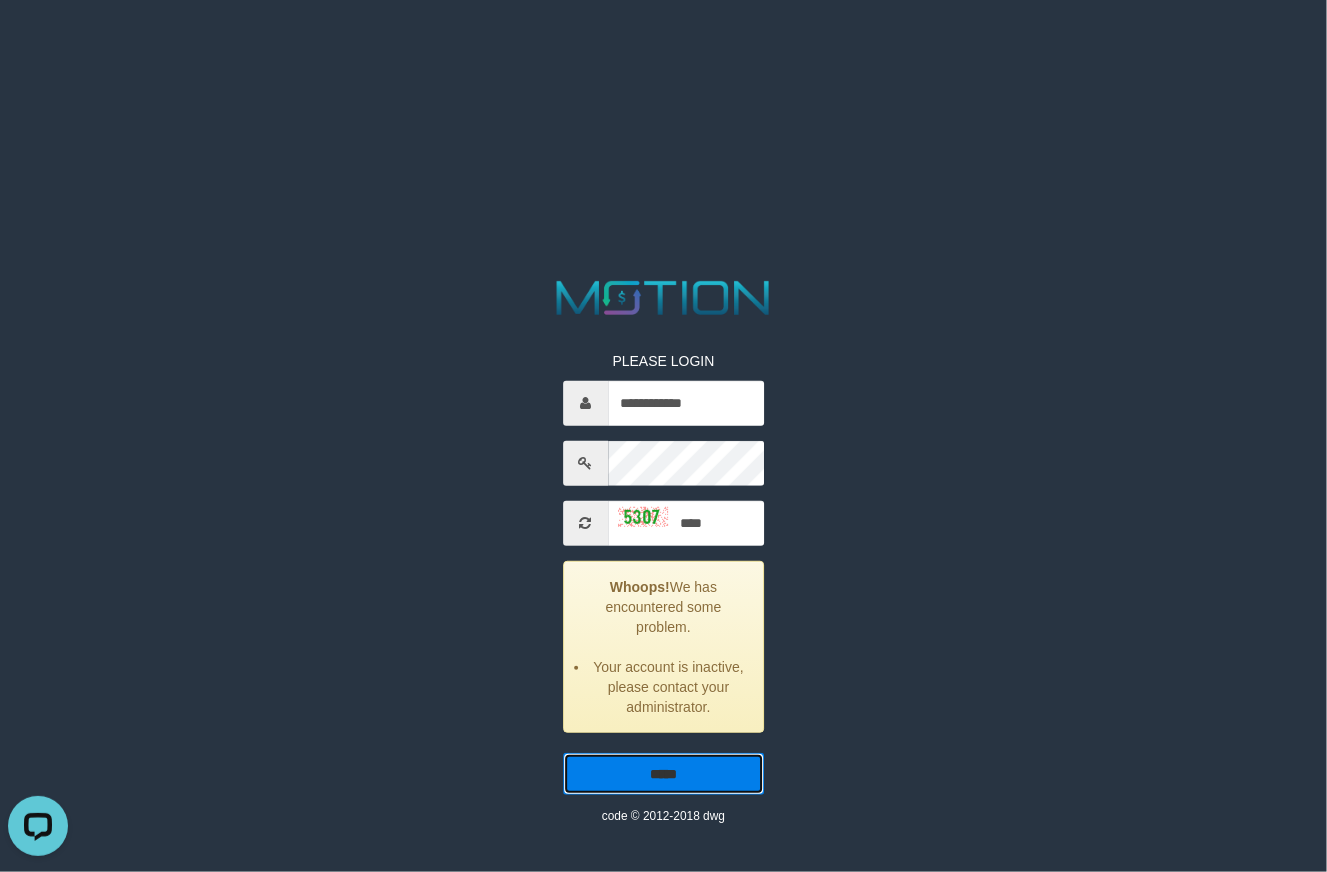 click on "*****" at bounding box center (663, 774) 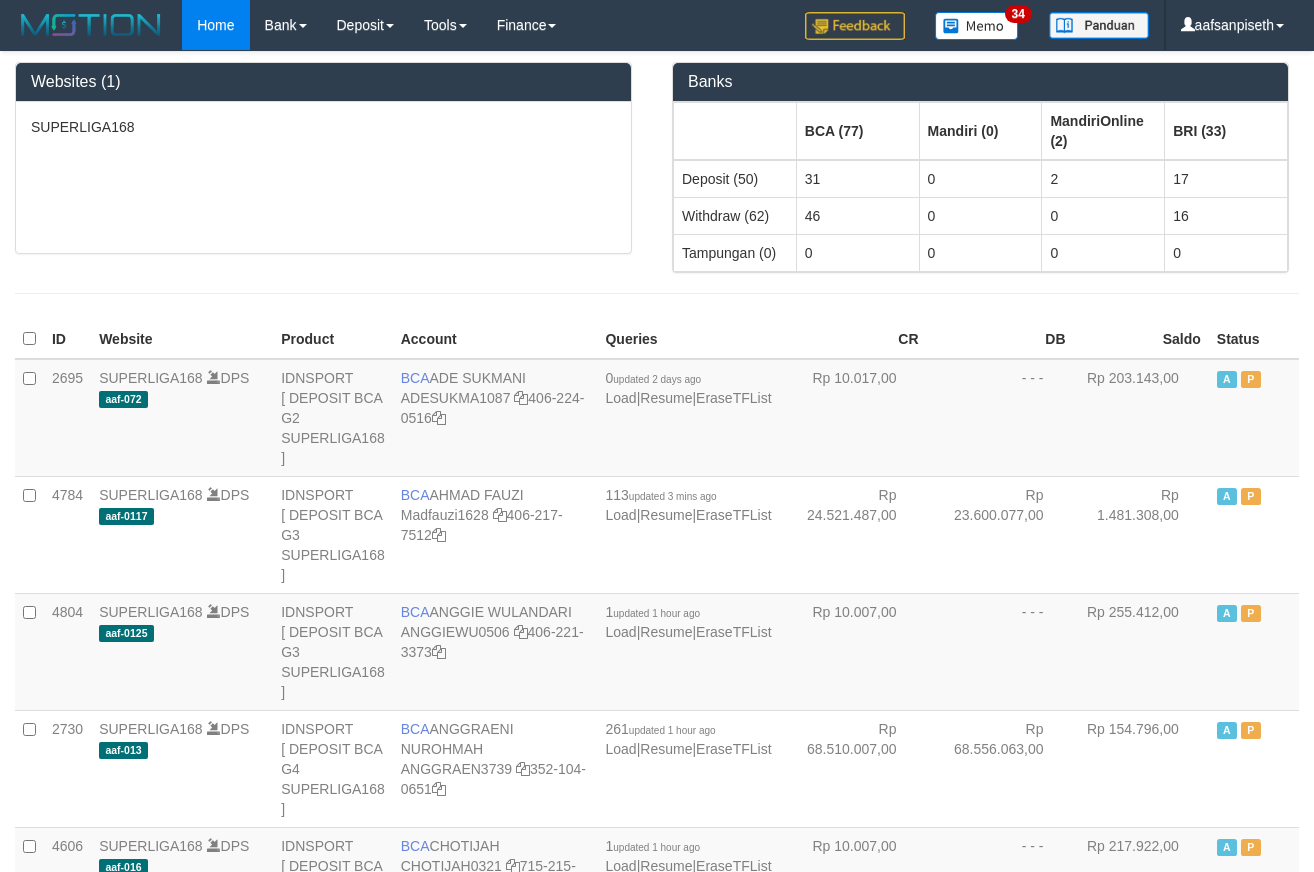 scroll, scrollTop: 0, scrollLeft: 0, axis: both 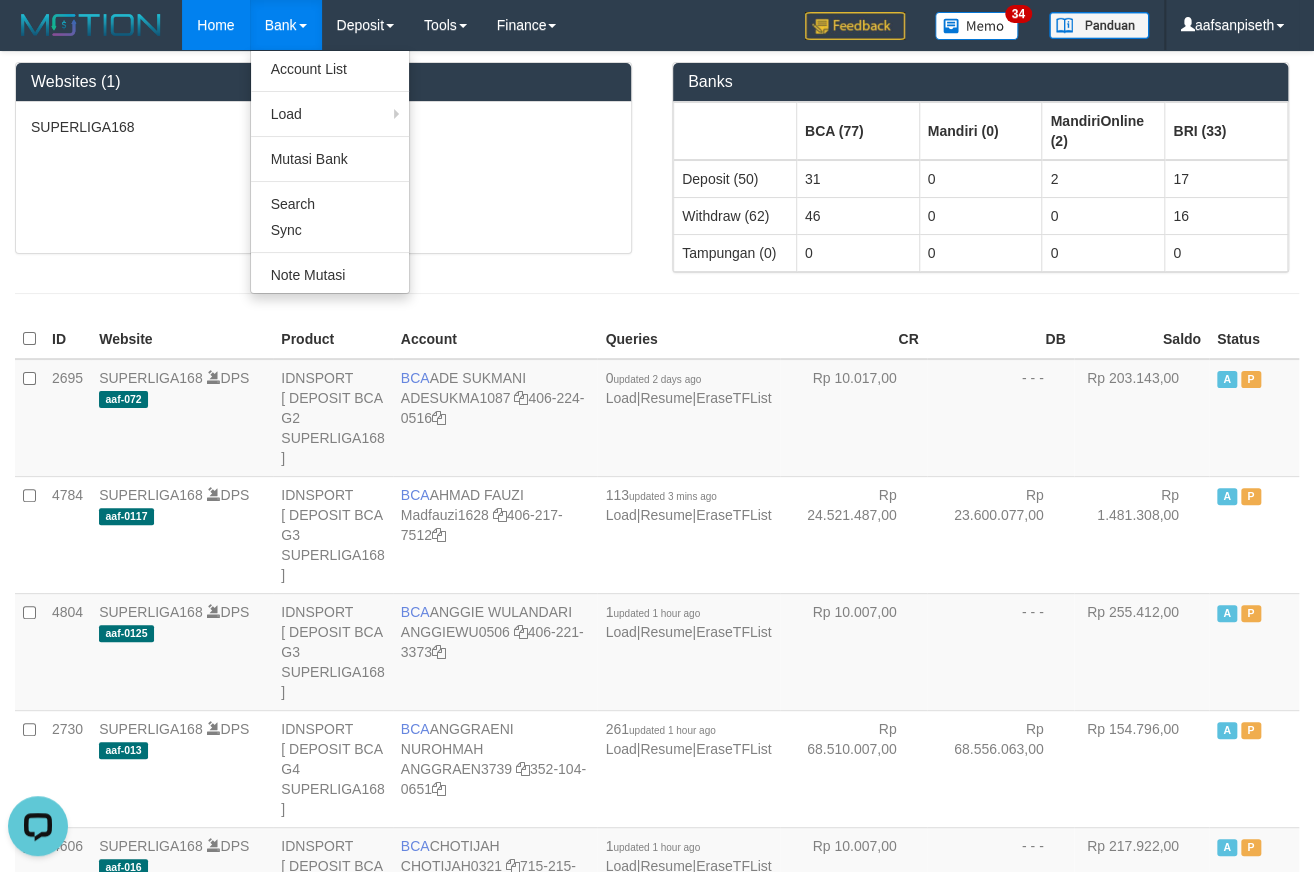 click on "Bank" at bounding box center [286, 25] 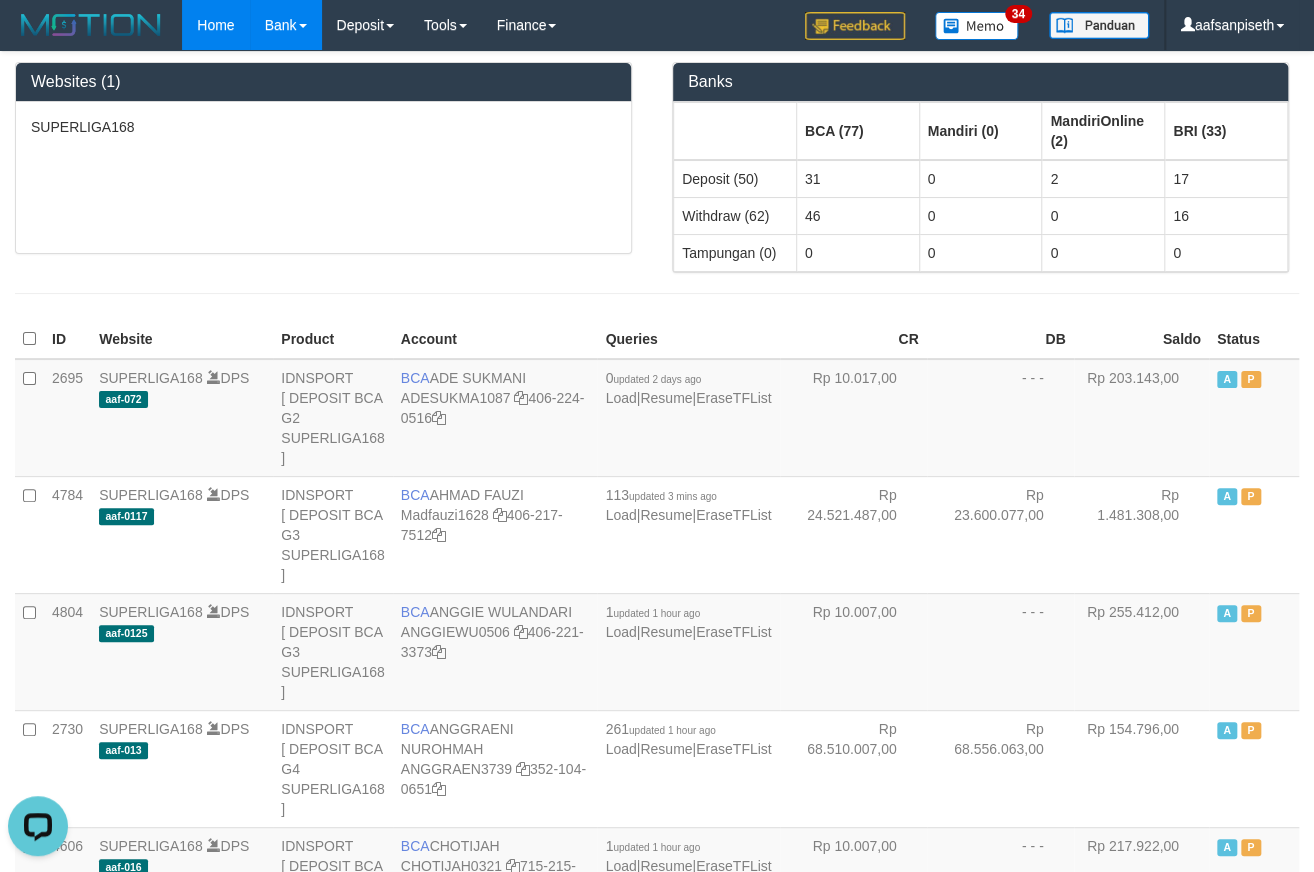 click on "Bank" at bounding box center (286, 25) 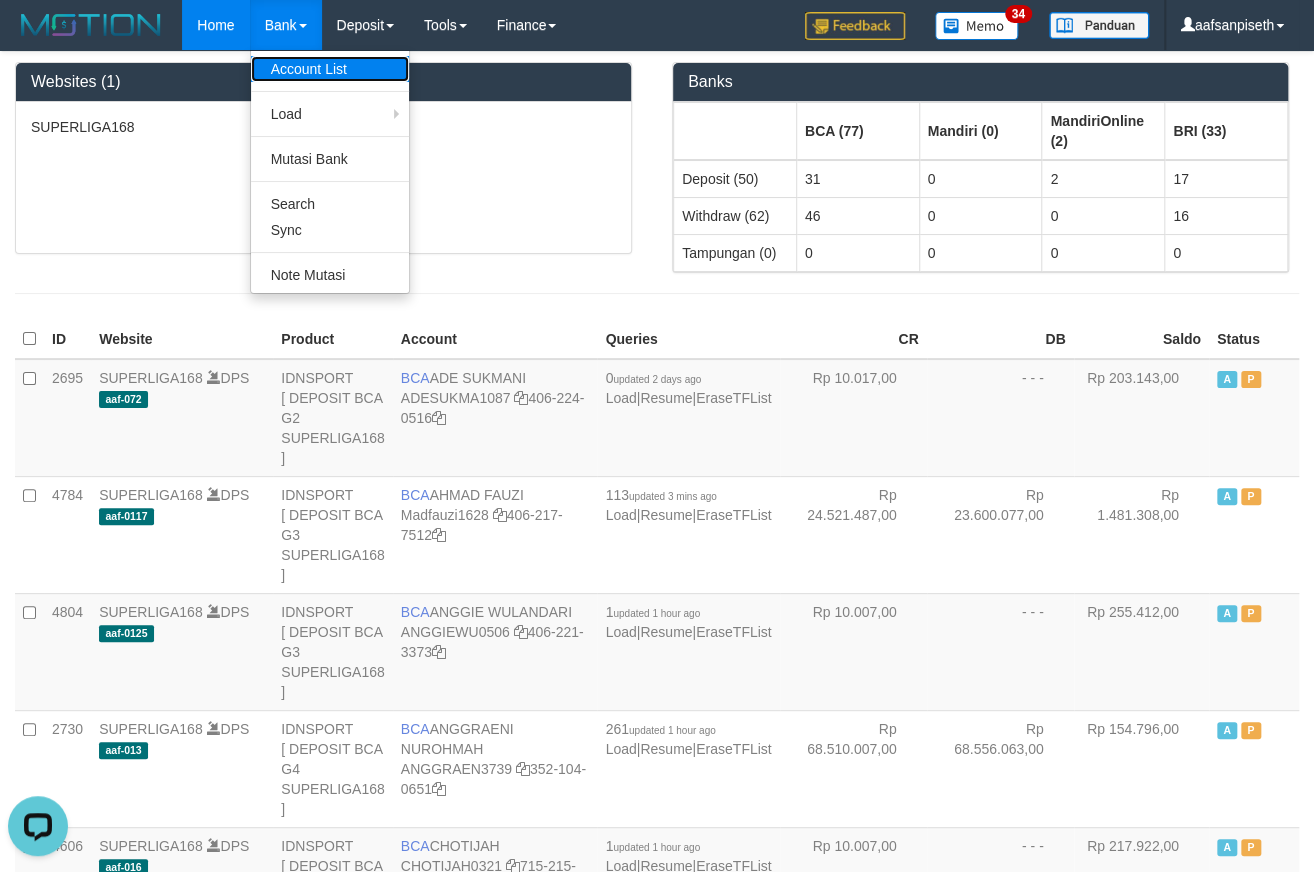 click on "Account List" at bounding box center (330, 69) 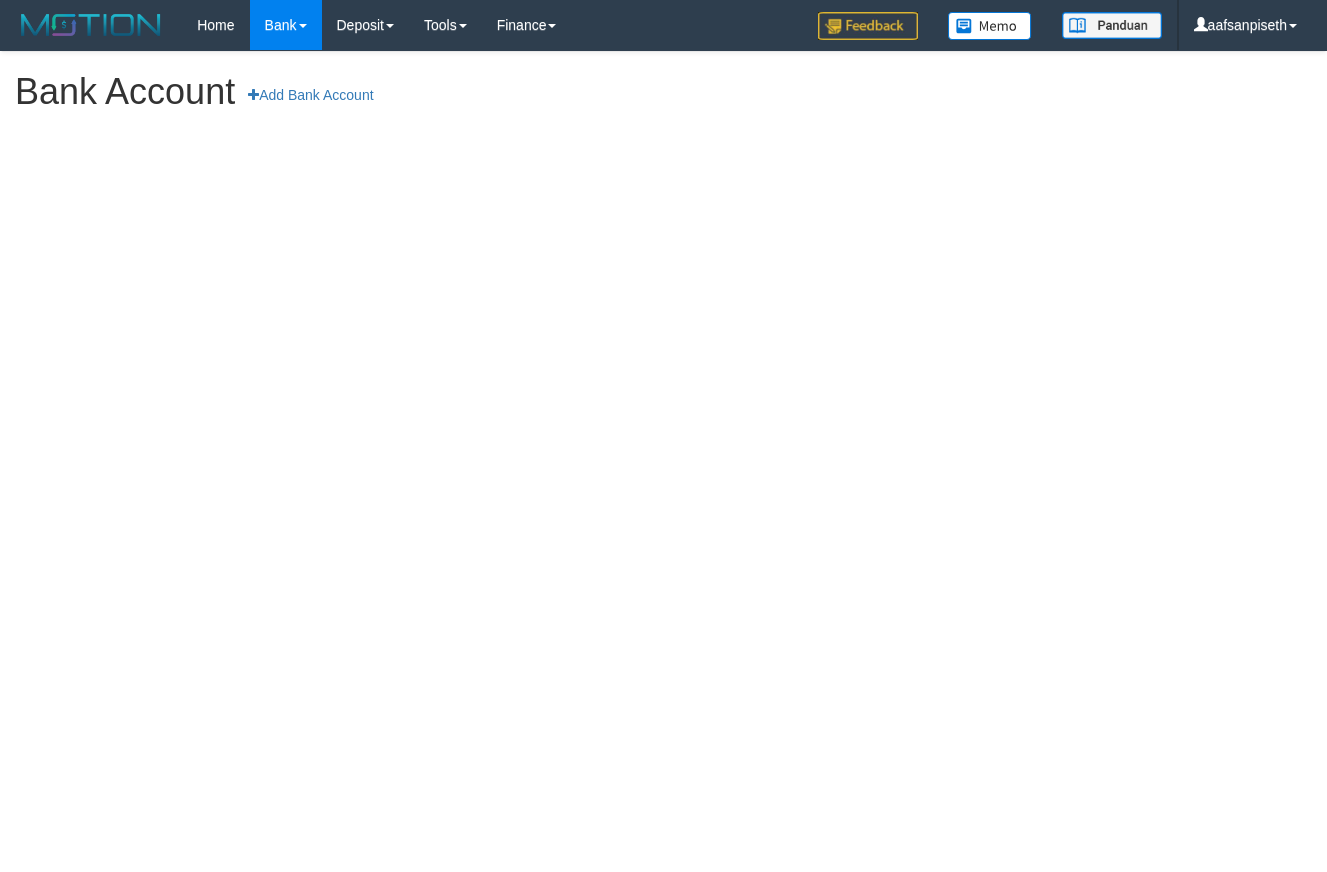 scroll, scrollTop: 0, scrollLeft: 0, axis: both 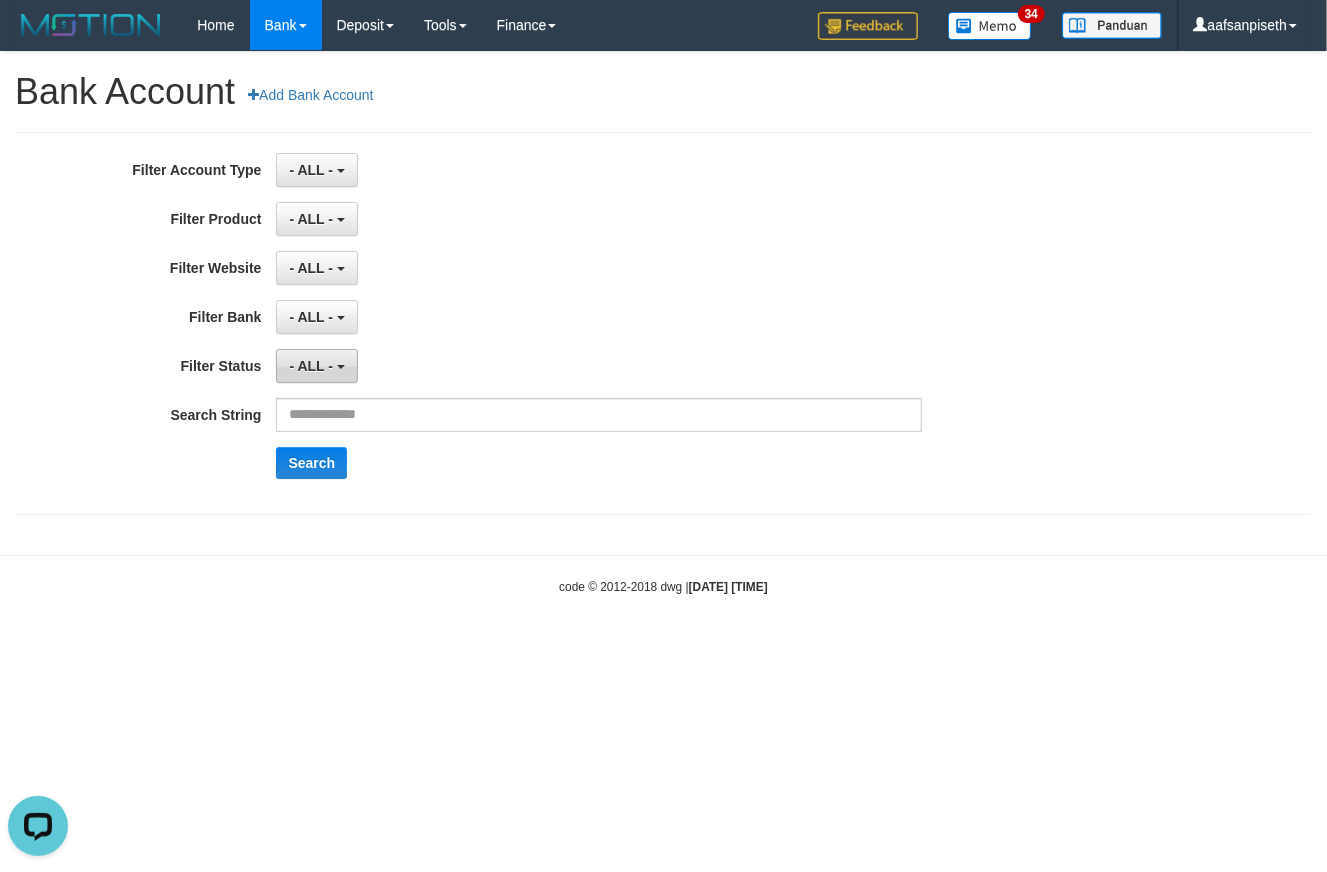 click on "- ALL -" at bounding box center (316, 366) 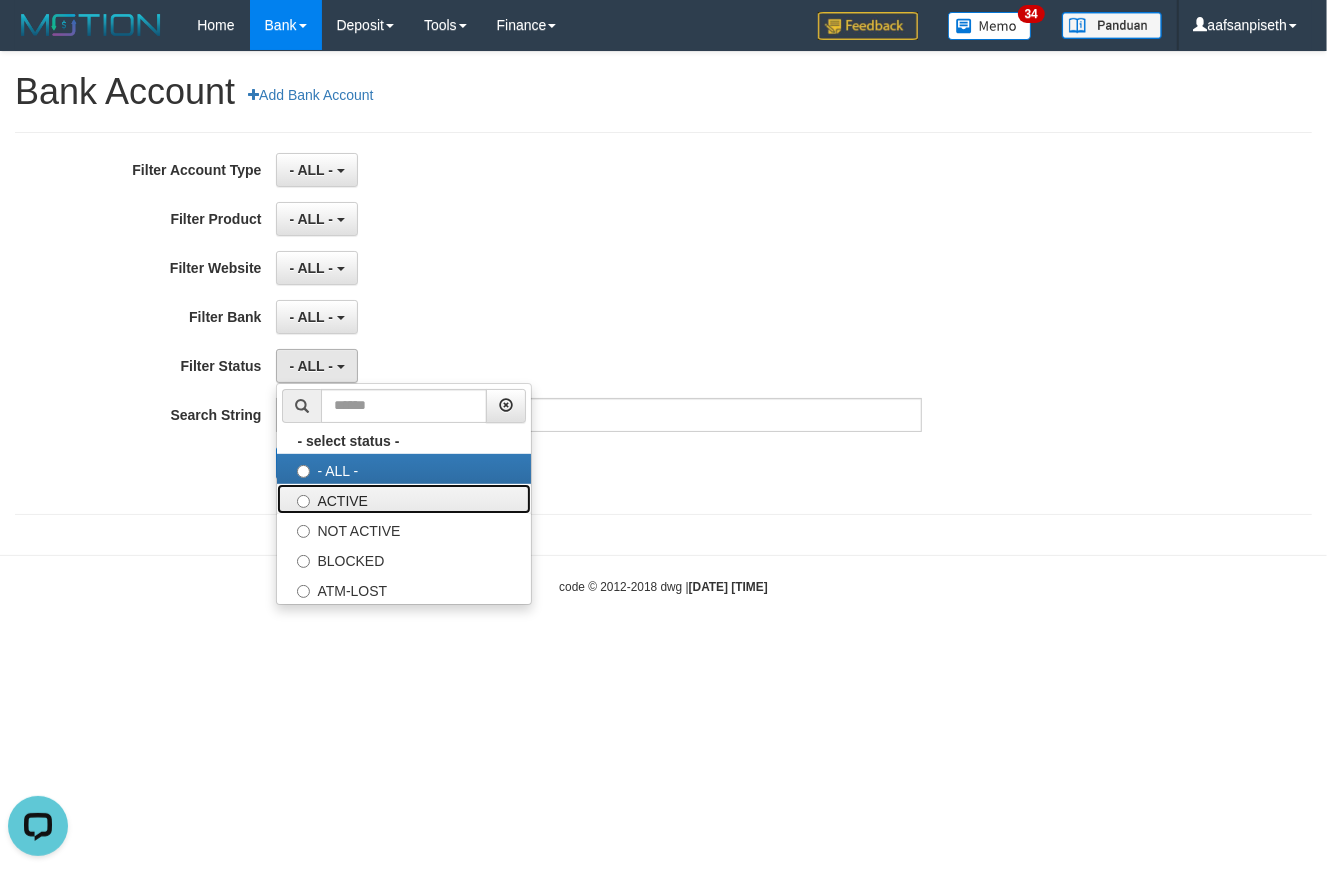 click on "ACTIVE" at bounding box center [404, 499] 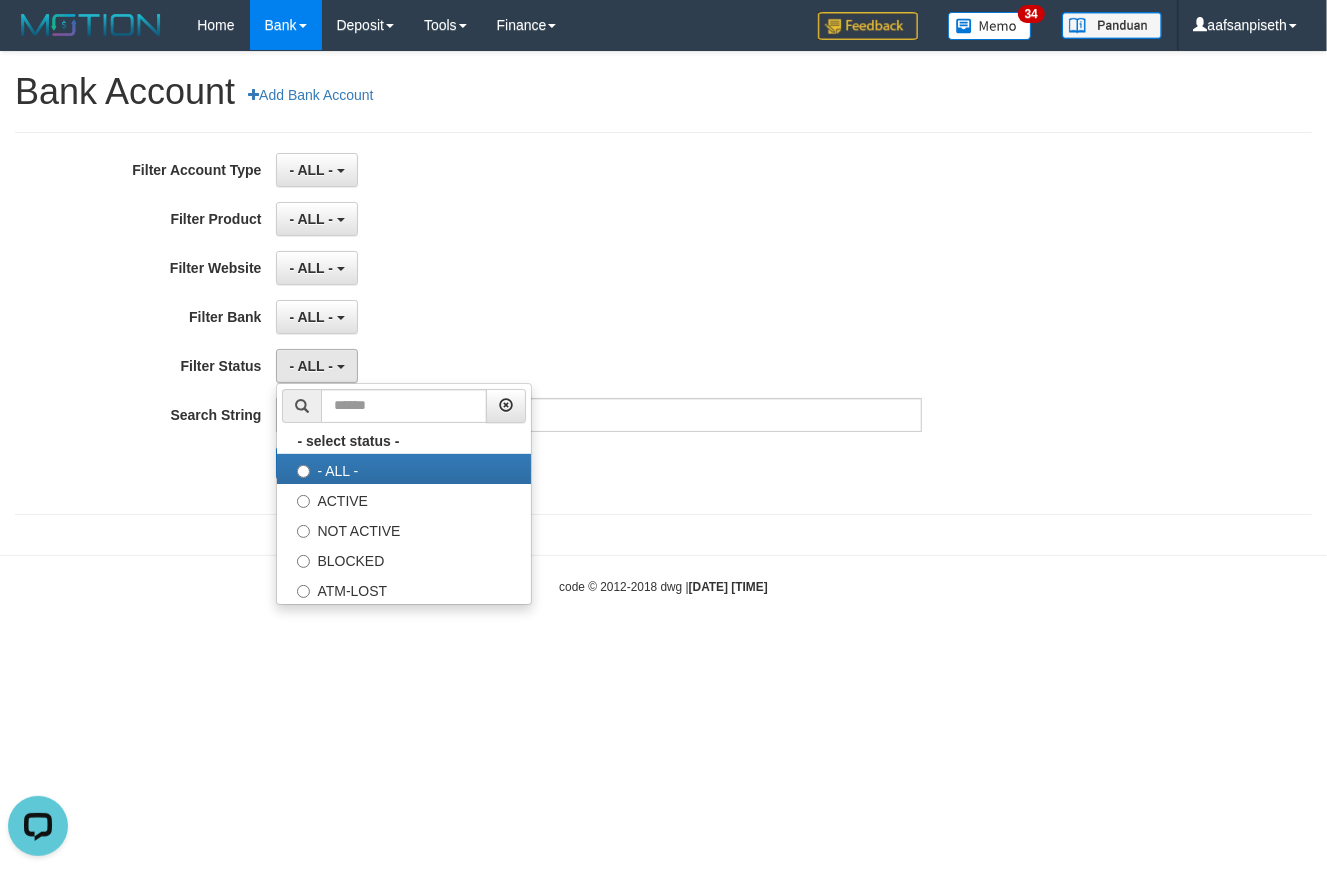select on "*" 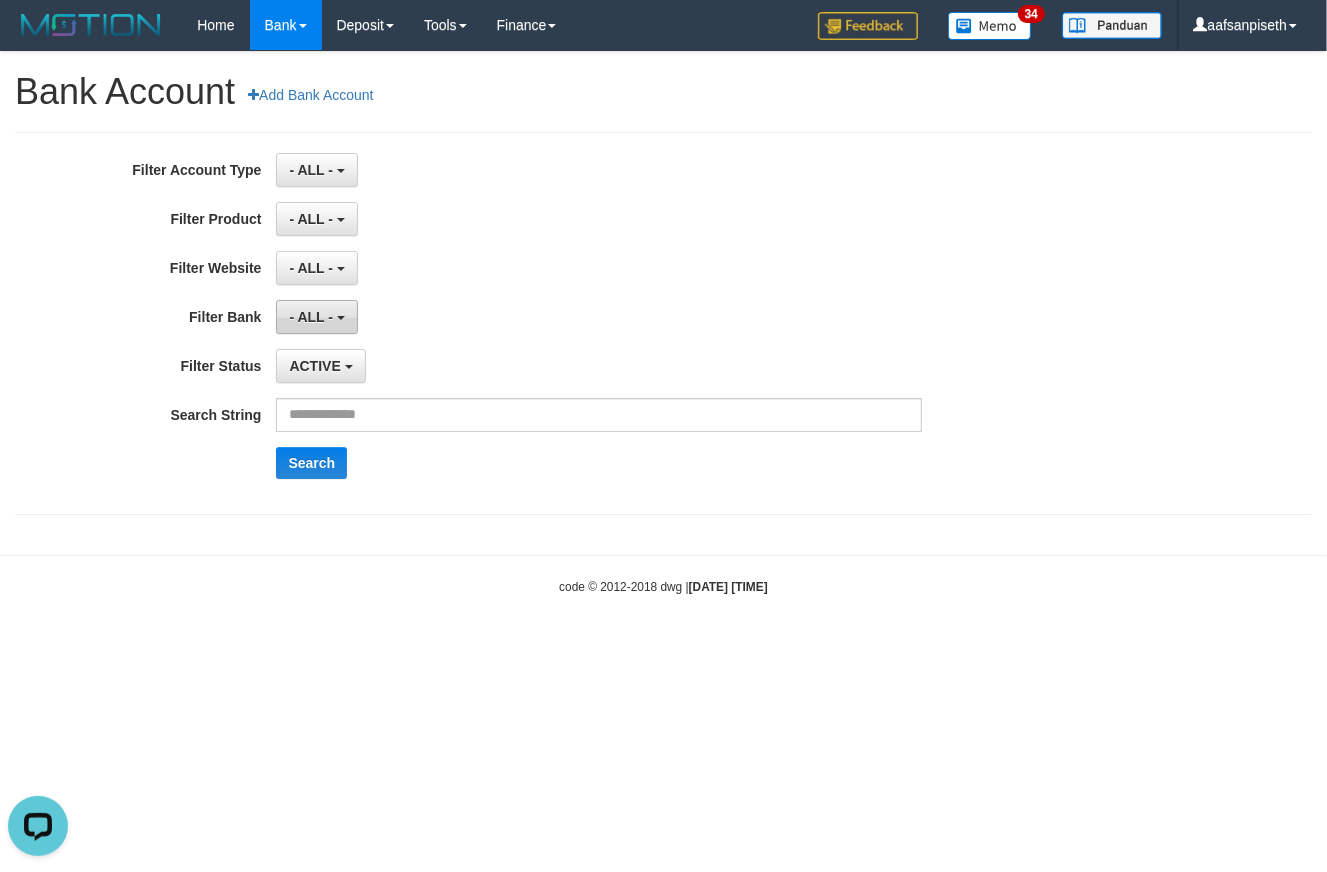click on "- ALL -" at bounding box center [311, 317] 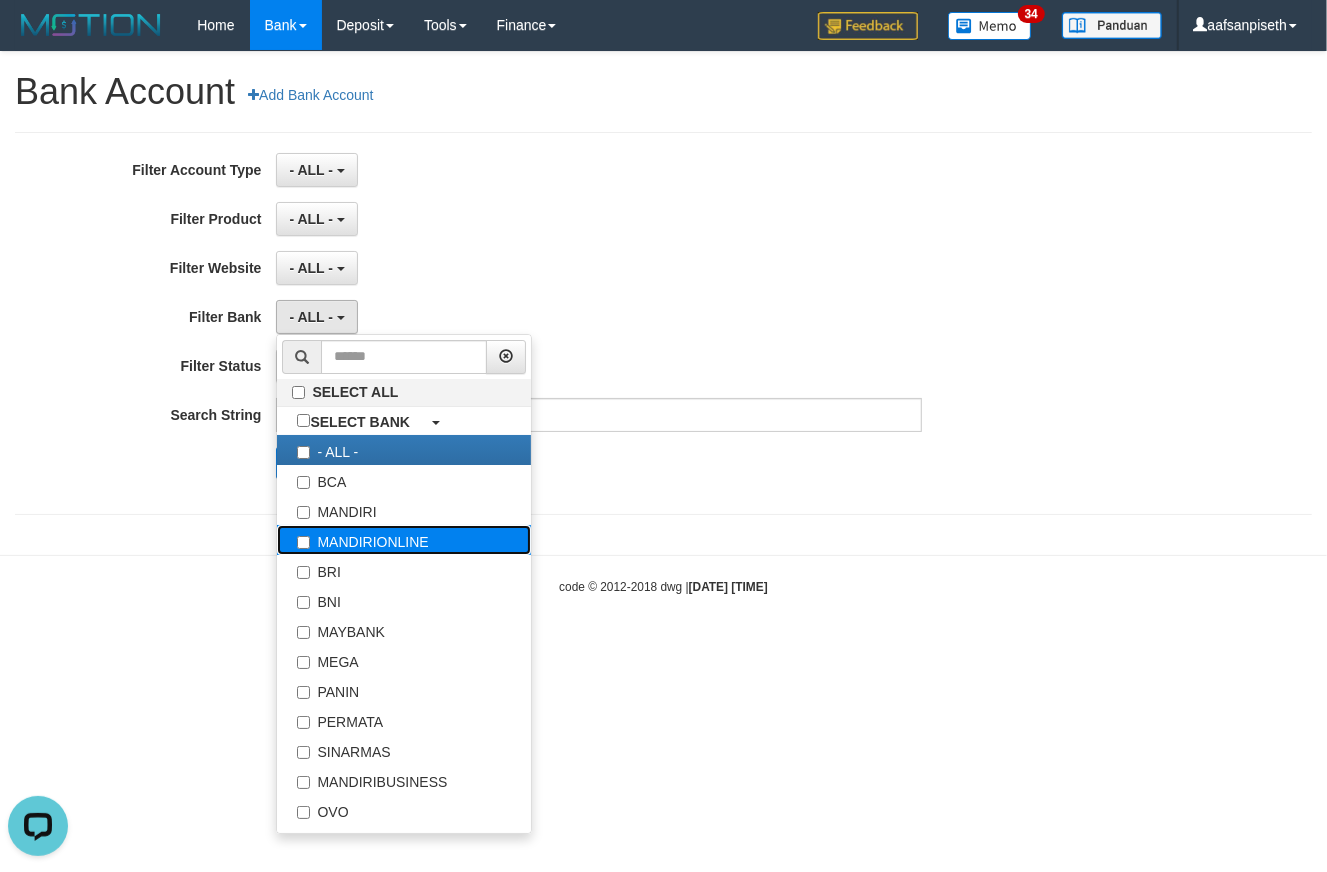 click on "MANDIRIONLINE" at bounding box center (404, 540) 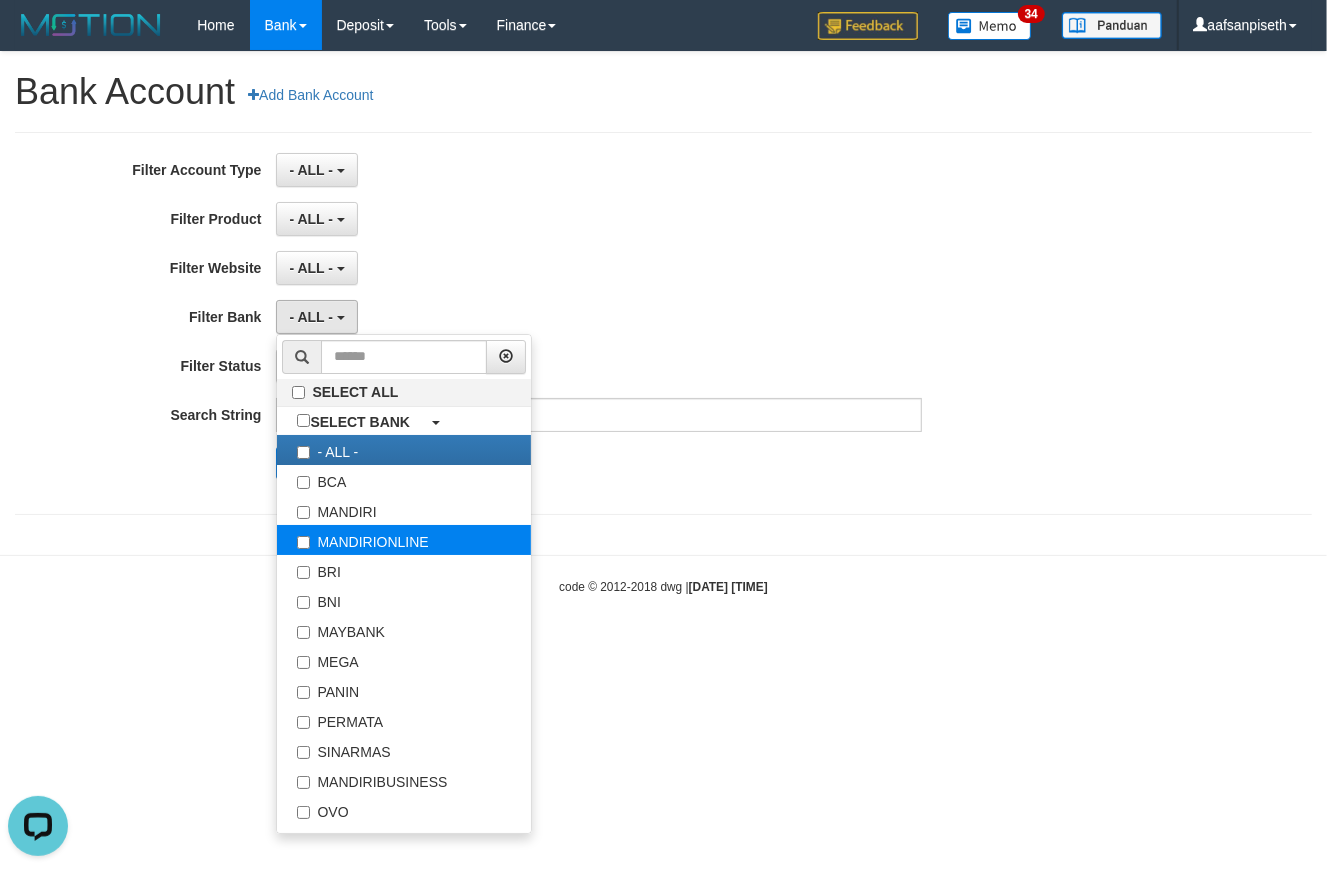 select on "**********" 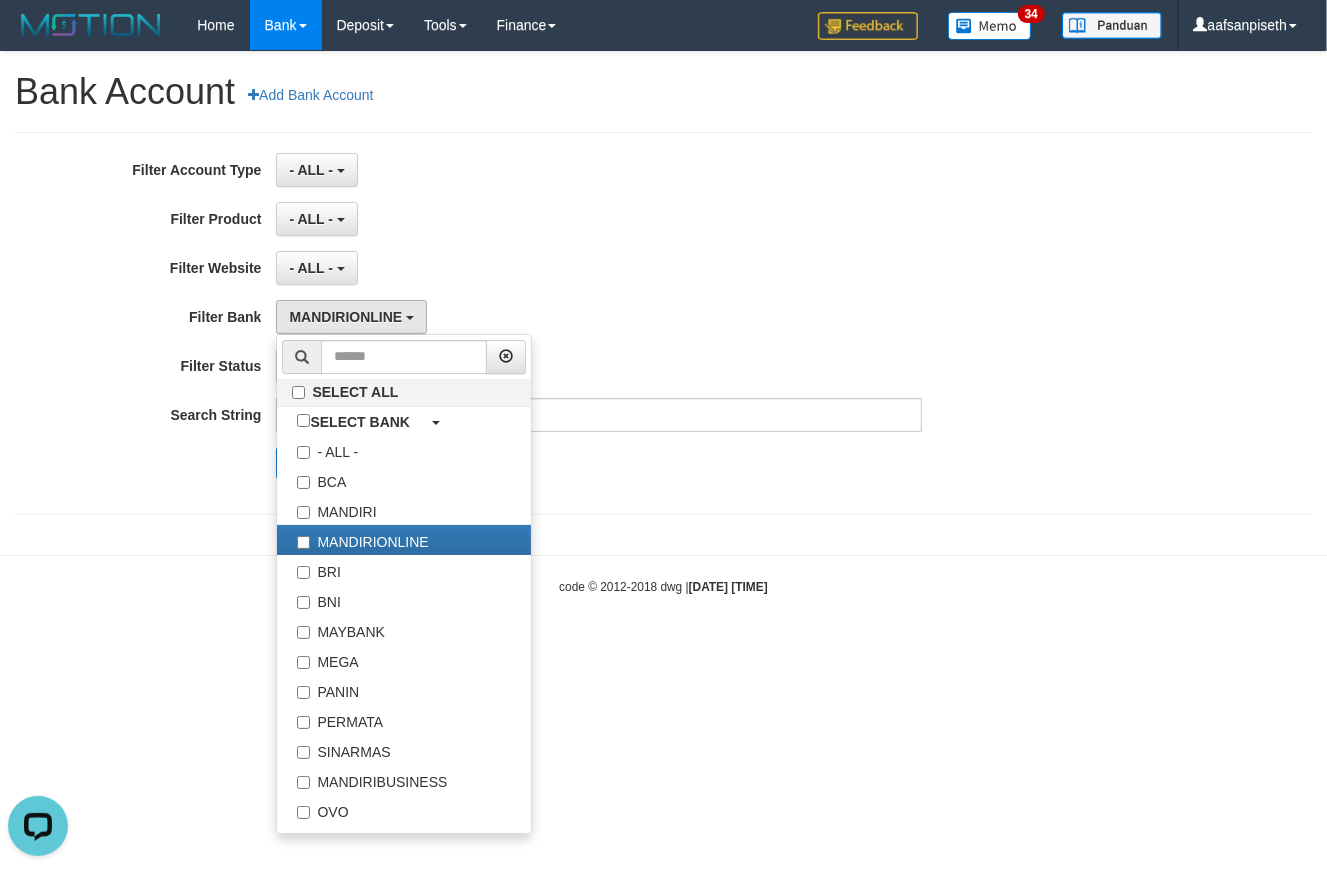 scroll, scrollTop: 18, scrollLeft: 0, axis: vertical 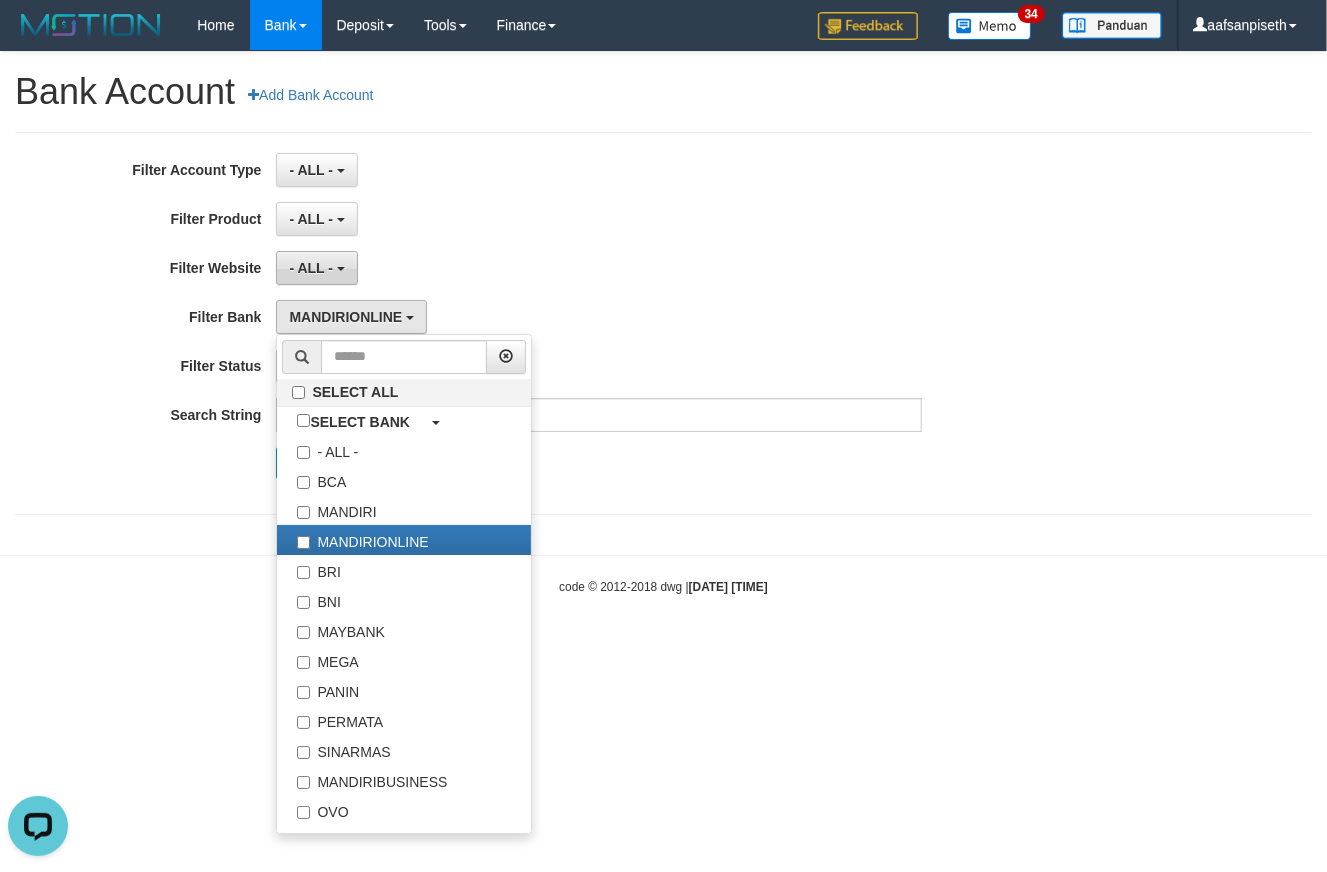click on "- ALL -" at bounding box center (316, 268) 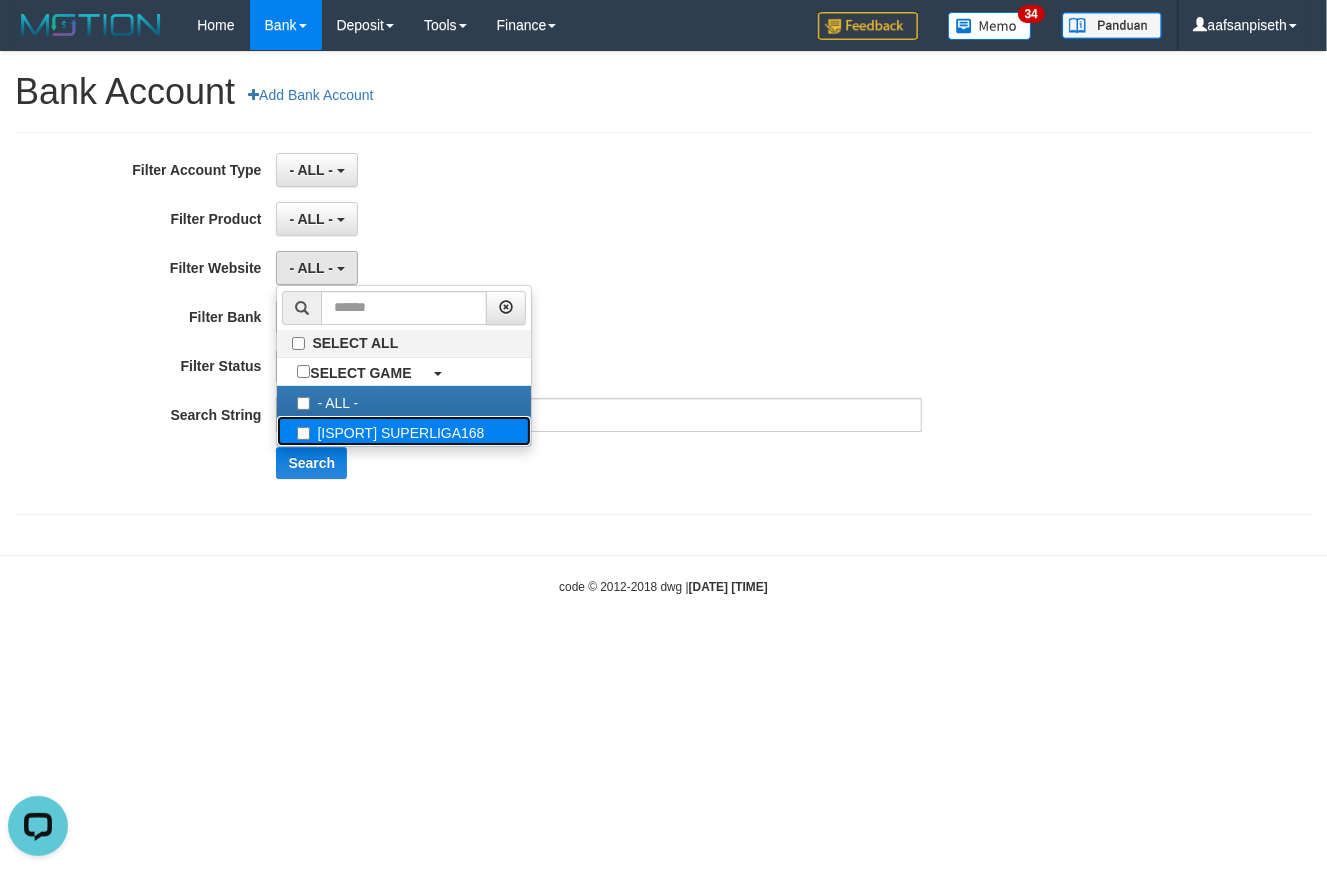 click on "[ISPORT] SUPERLIGA168" at bounding box center (404, 431) 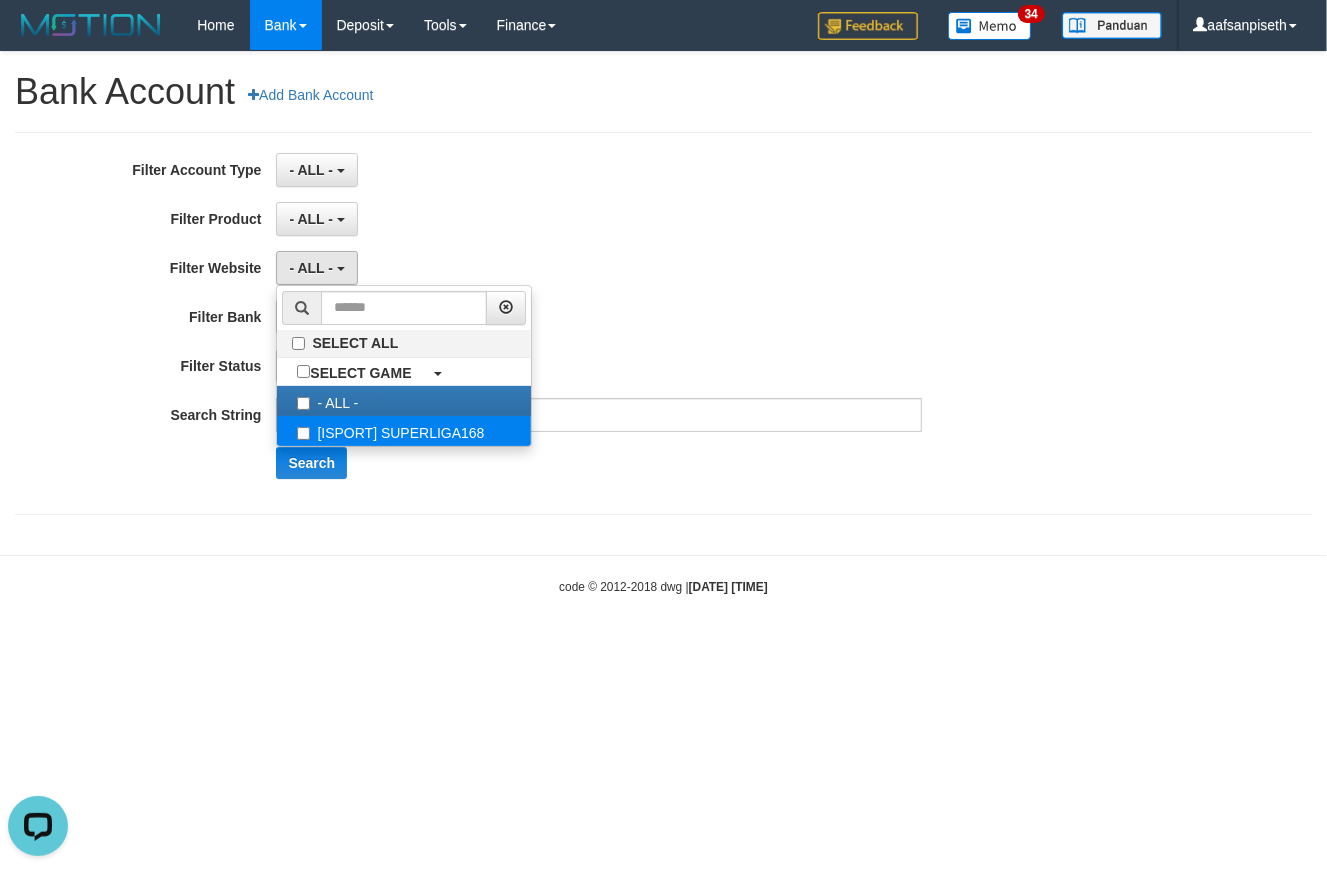 select on "***" 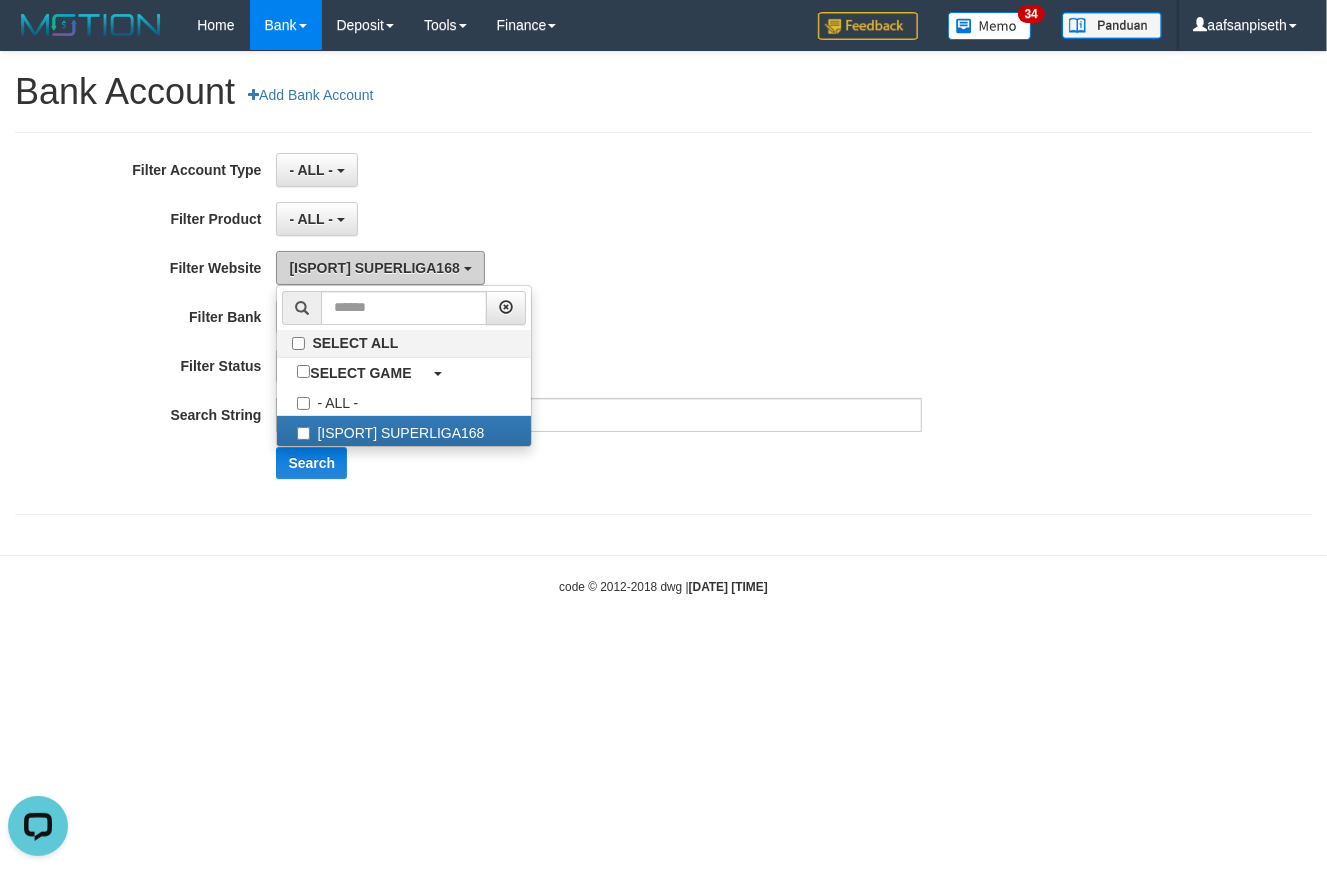 scroll, scrollTop: 18, scrollLeft: 0, axis: vertical 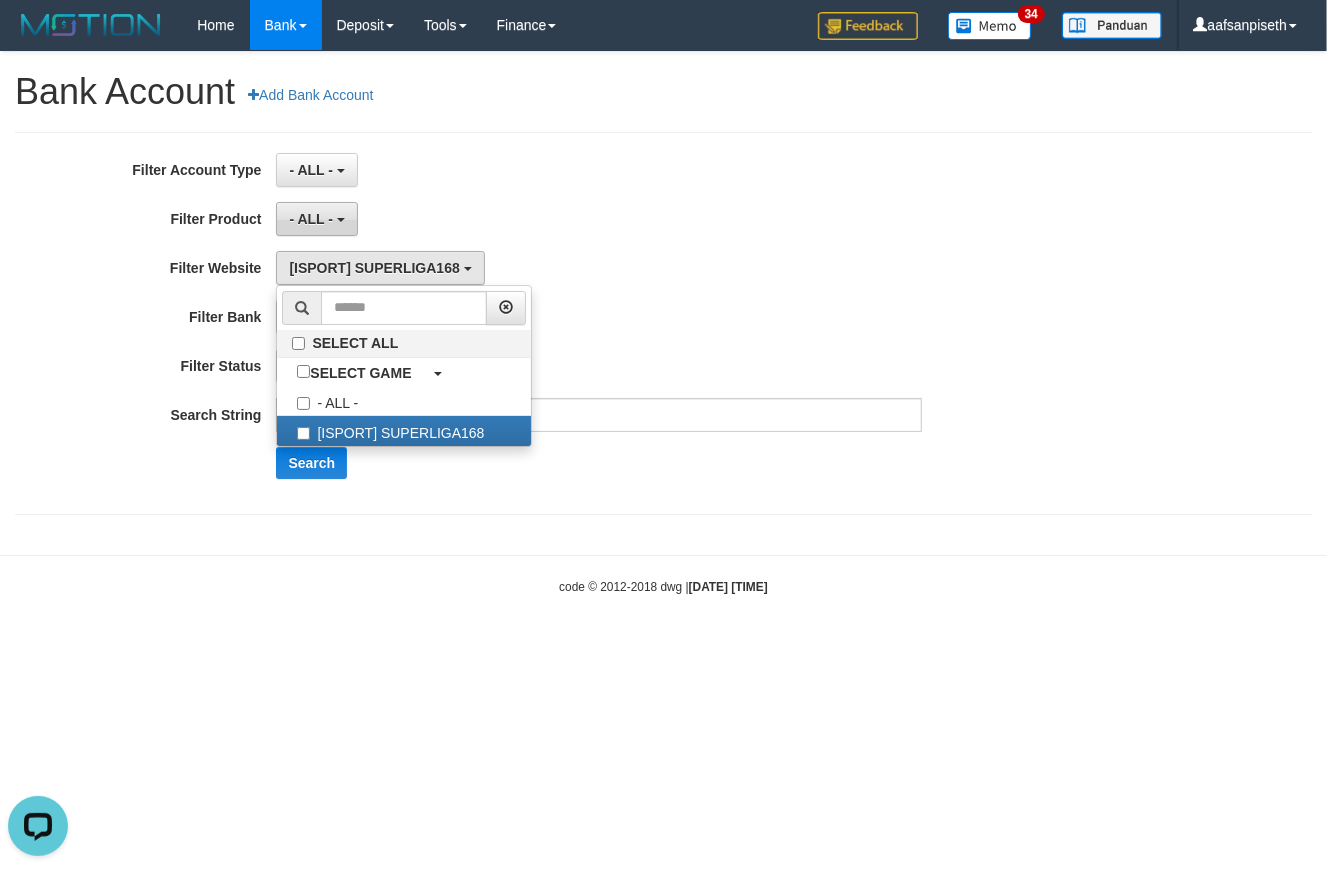 click on "- ALL -" at bounding box center (311, 219) 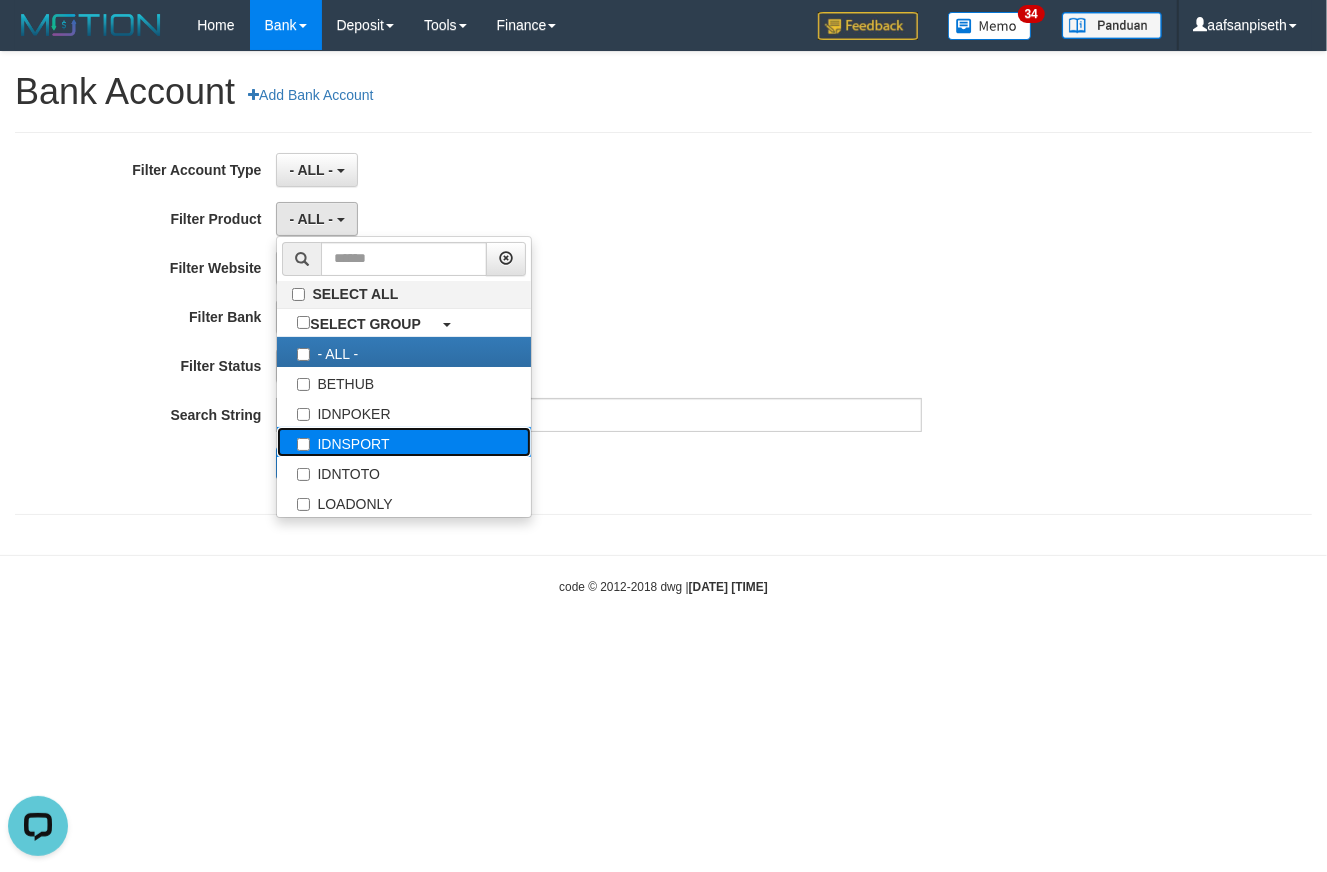 click on "IDNSPORT" at bounding box center (404, 442) 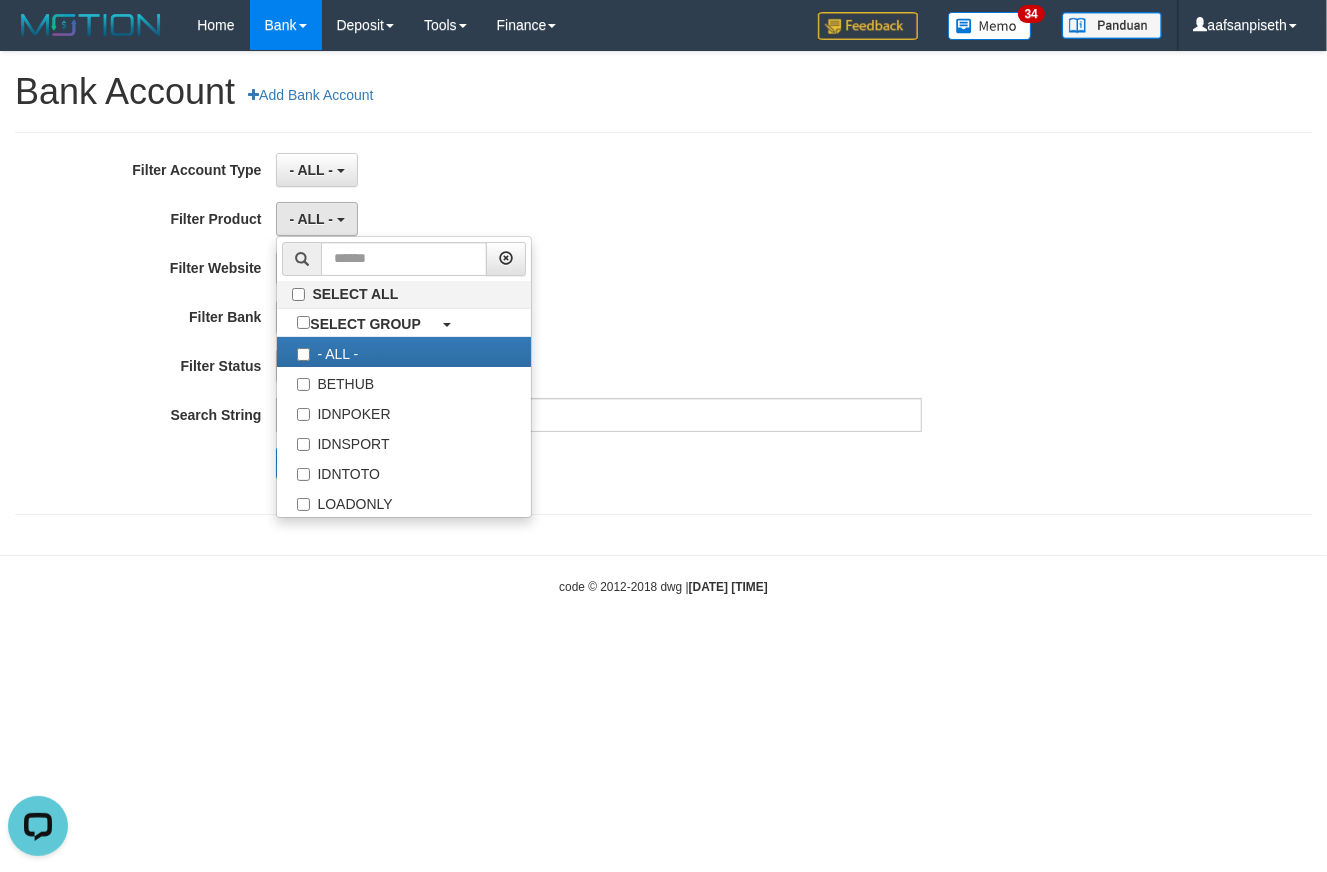 select on "*" 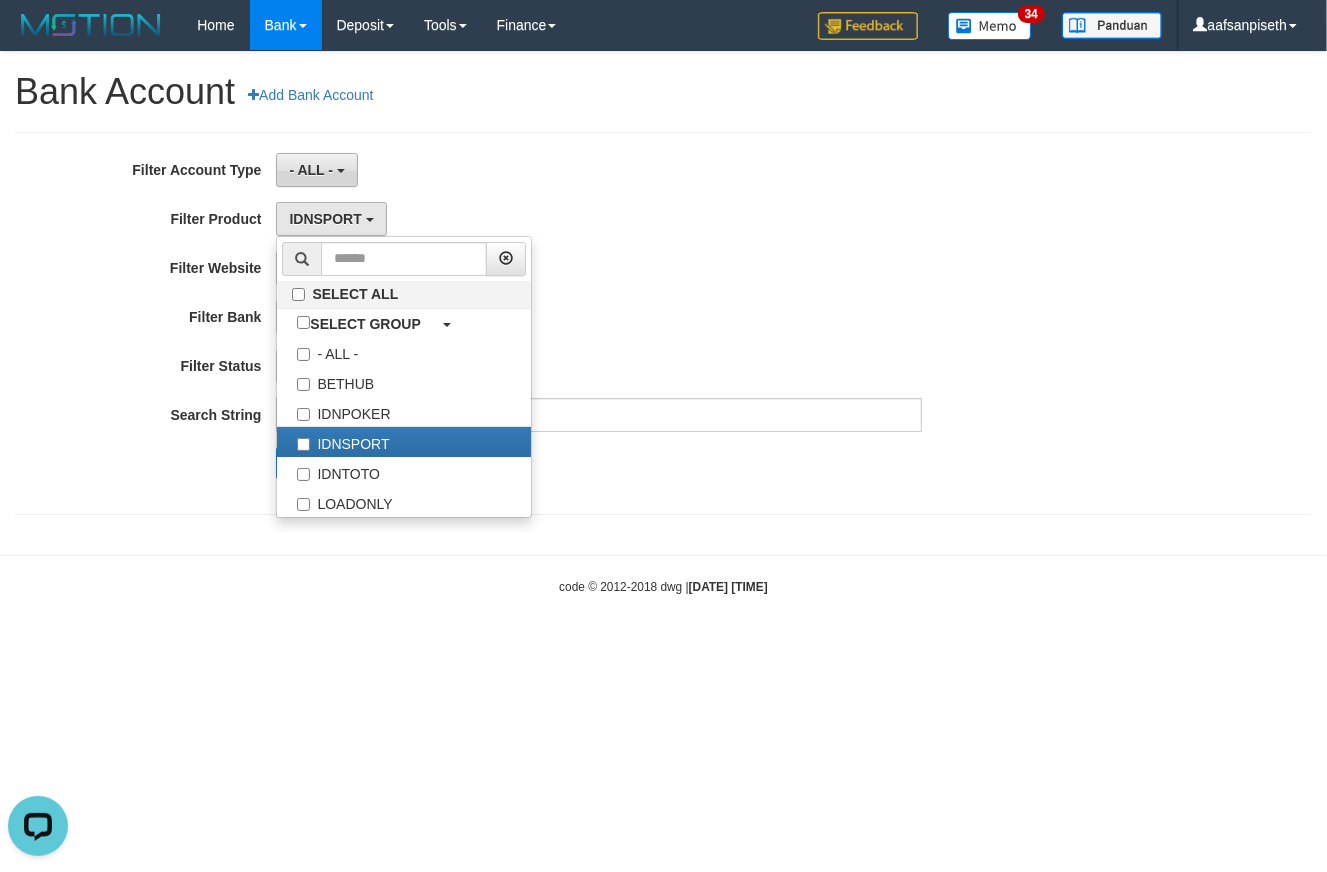click on "- ALL -" at bounding box center (311, 170) 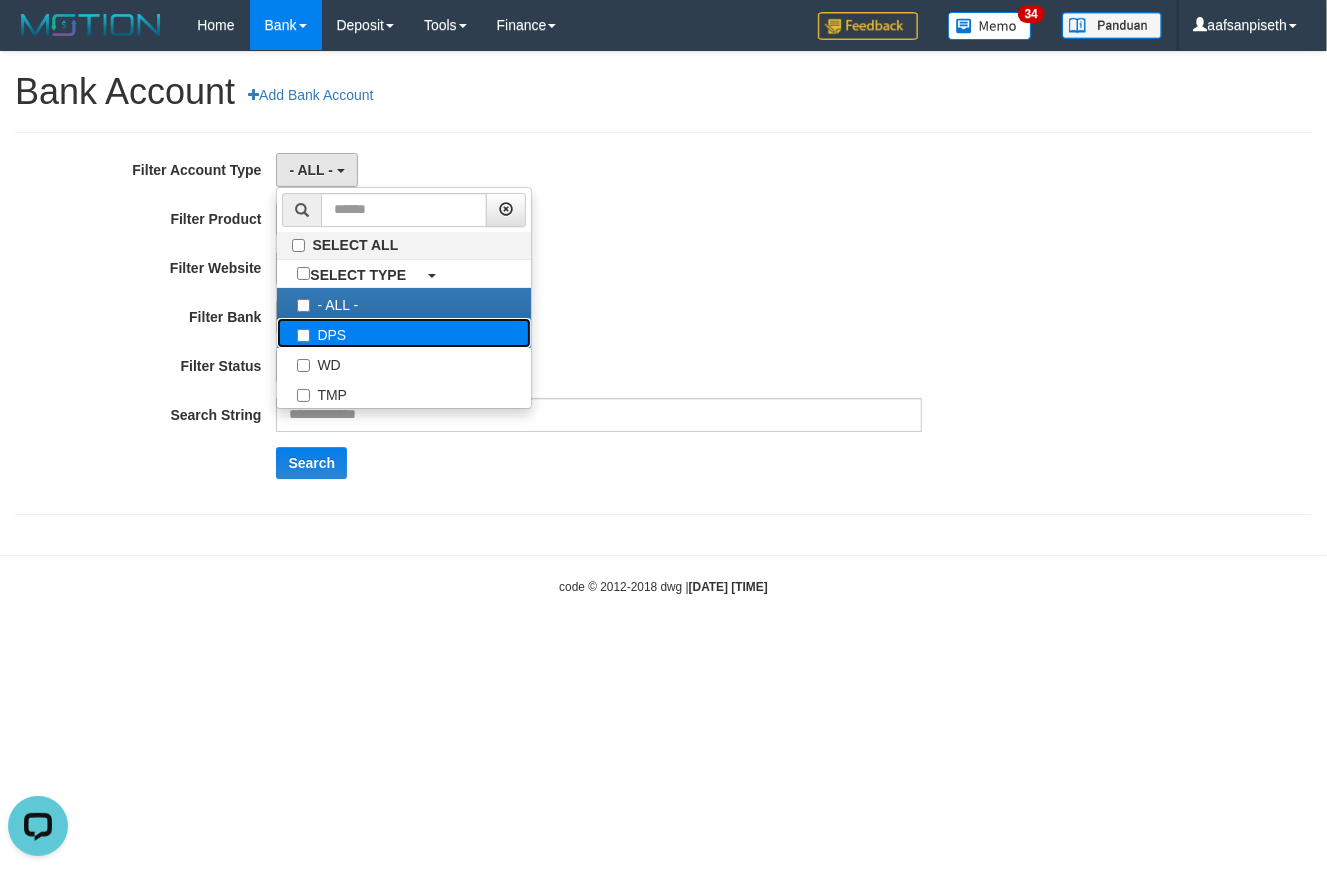 click on "DPS" at bounding box center (404, 333) 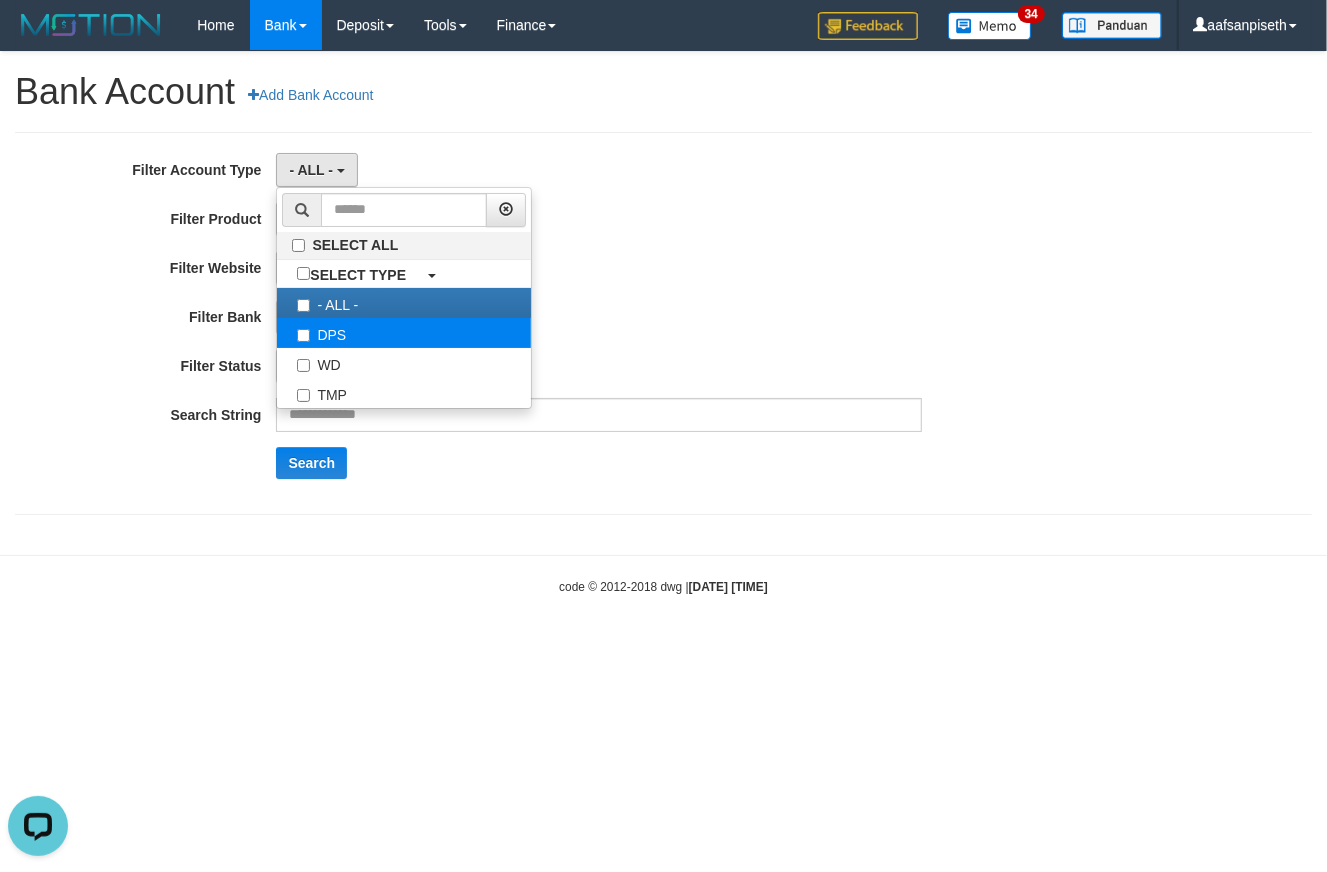 select on "***" 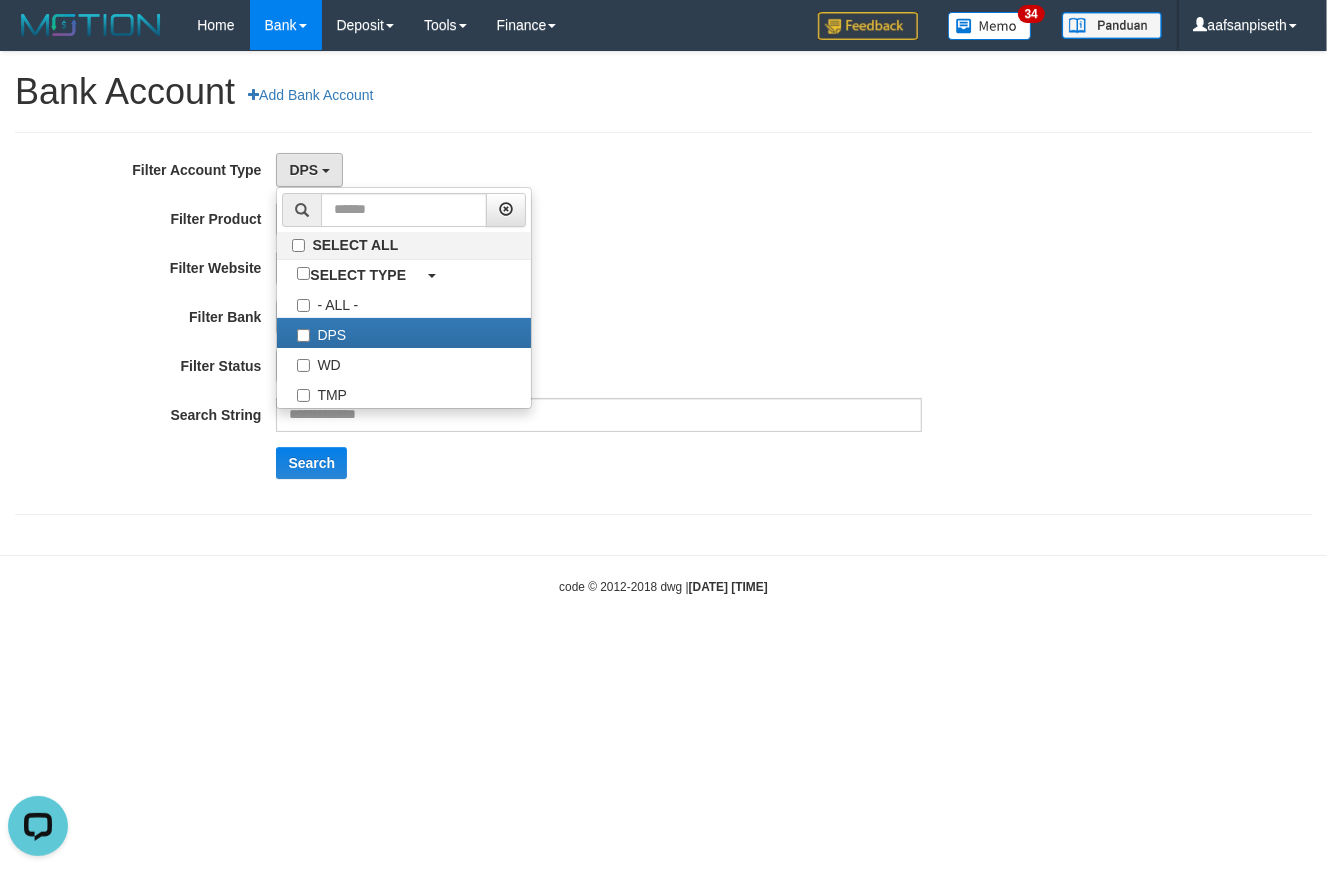scroll, scrollTop: 18, scrollLeft: 0, axis: vertical 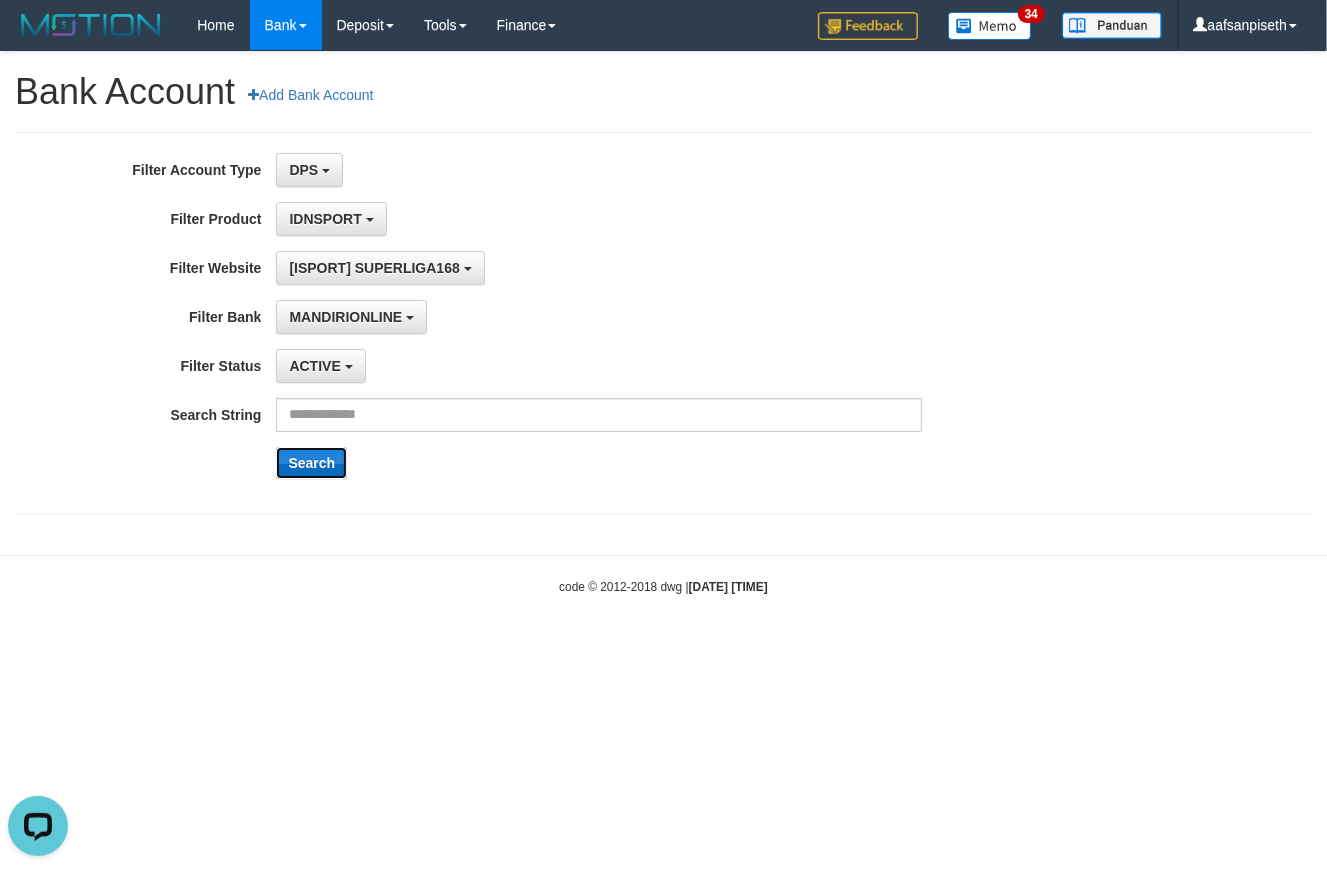 click on "Search" at bounding box center [311, 463] 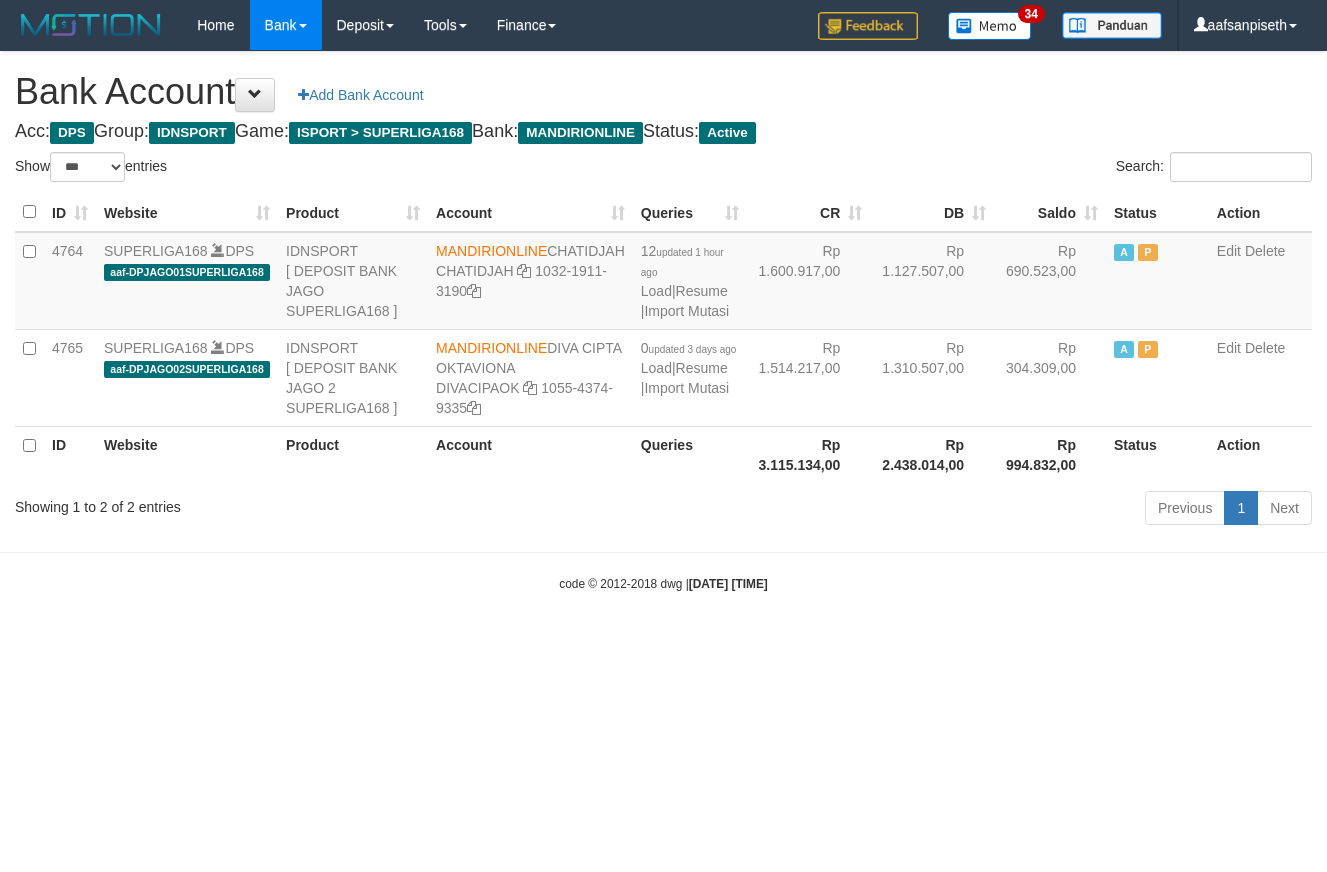 select on "***" 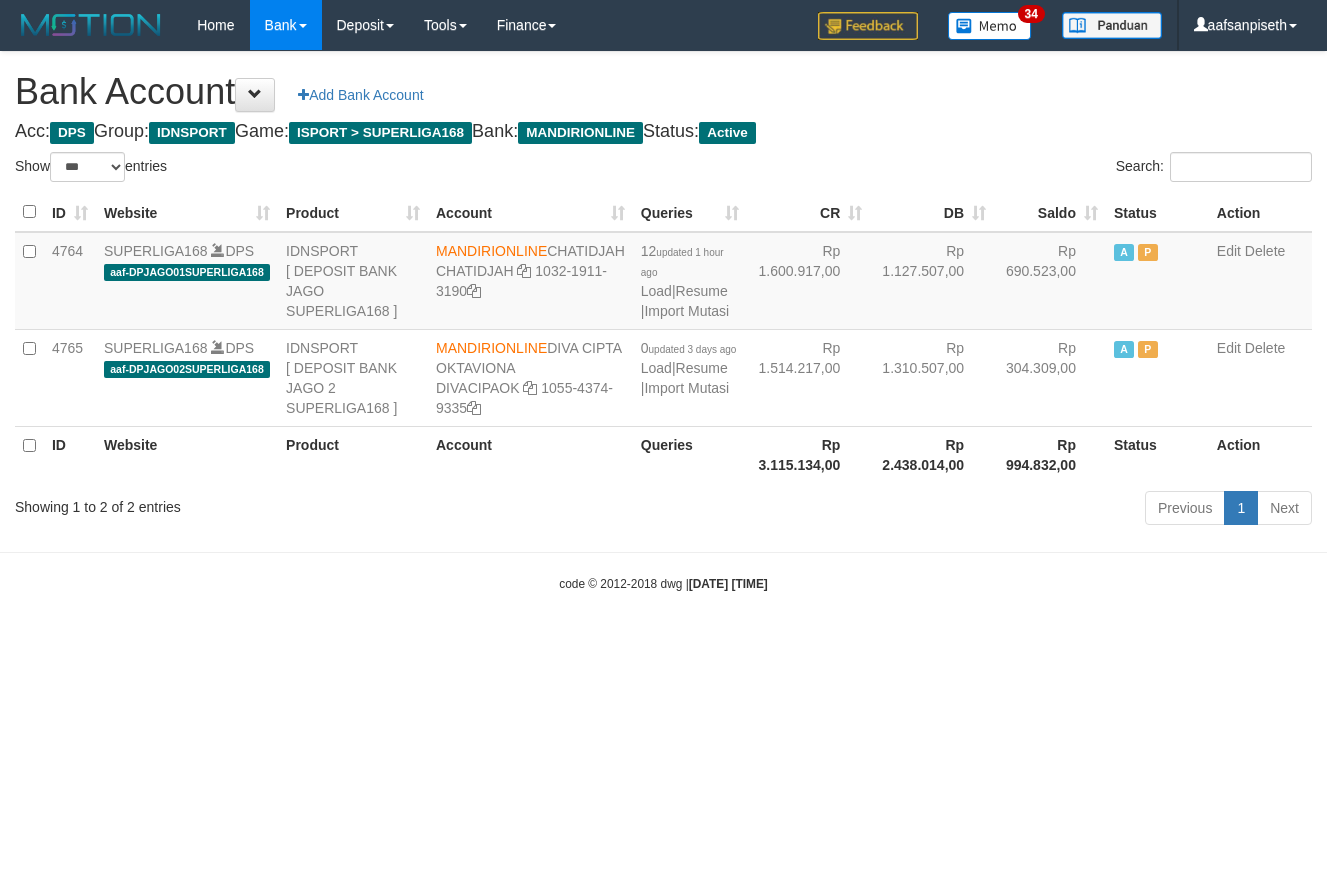scroll, scrollTop: 0, scrollLeft: 0, axis: both 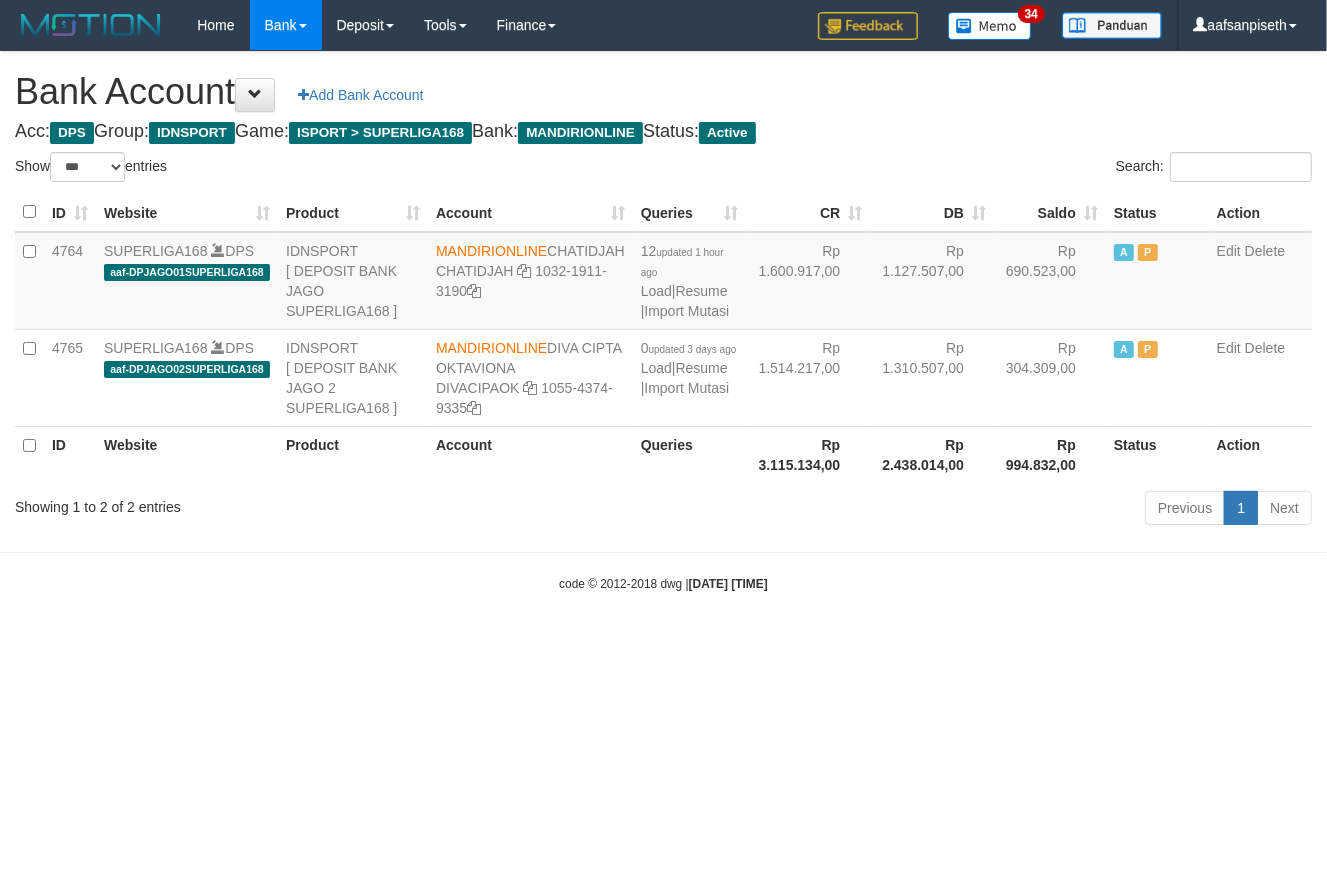 click on "Toggle navigation
Home
Bank
Account List
Load
By Website
Group
[ISPORT]													SUPERLIGA168
By Load Group (DPS)
34" at bounding box center (663, 321) 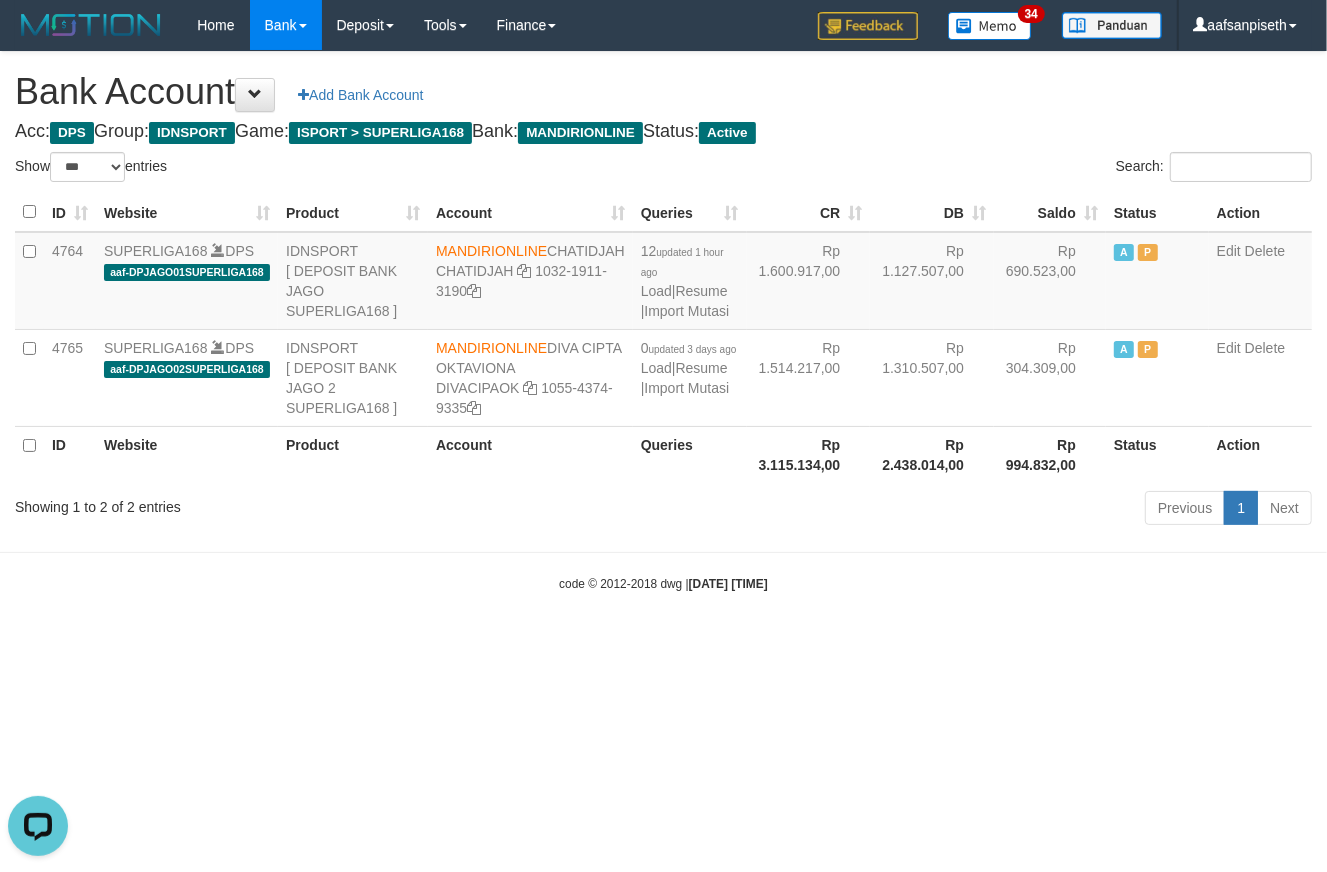 scroll, scrollTop: 0, scrollLeft: 0, axis: both 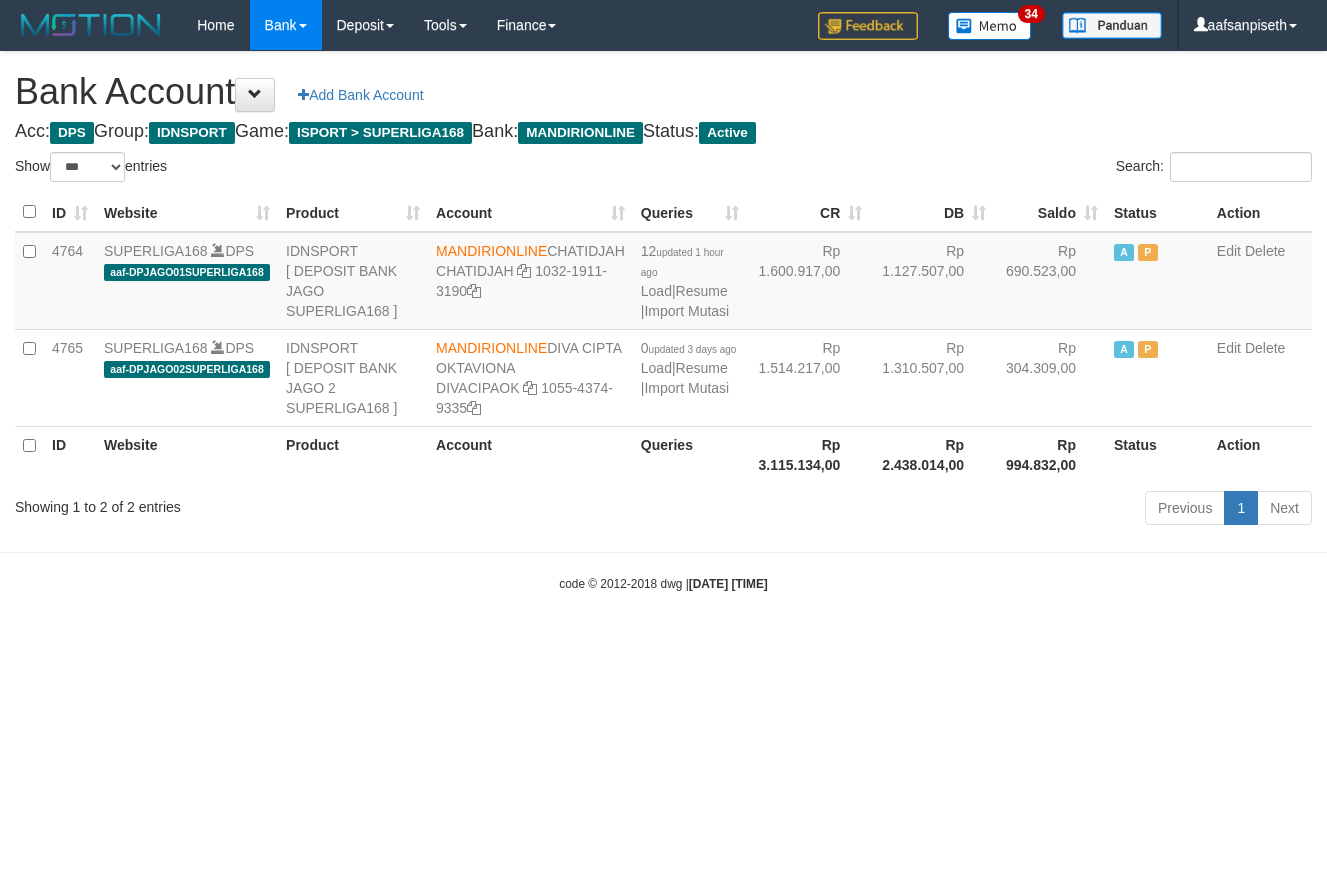 select on "***" 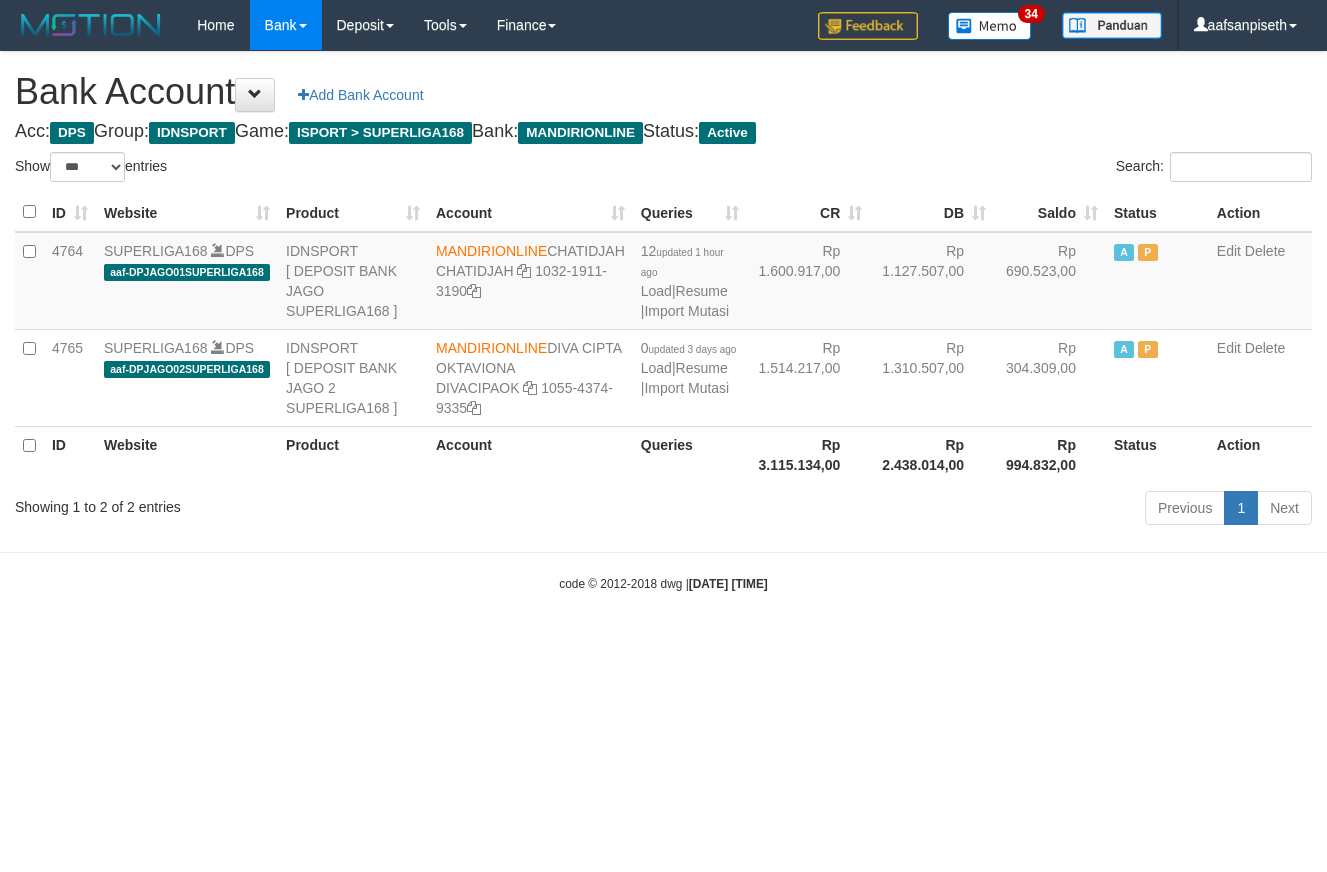 scroll, scrollTop: 0, scrollLeft: 0, axis: both 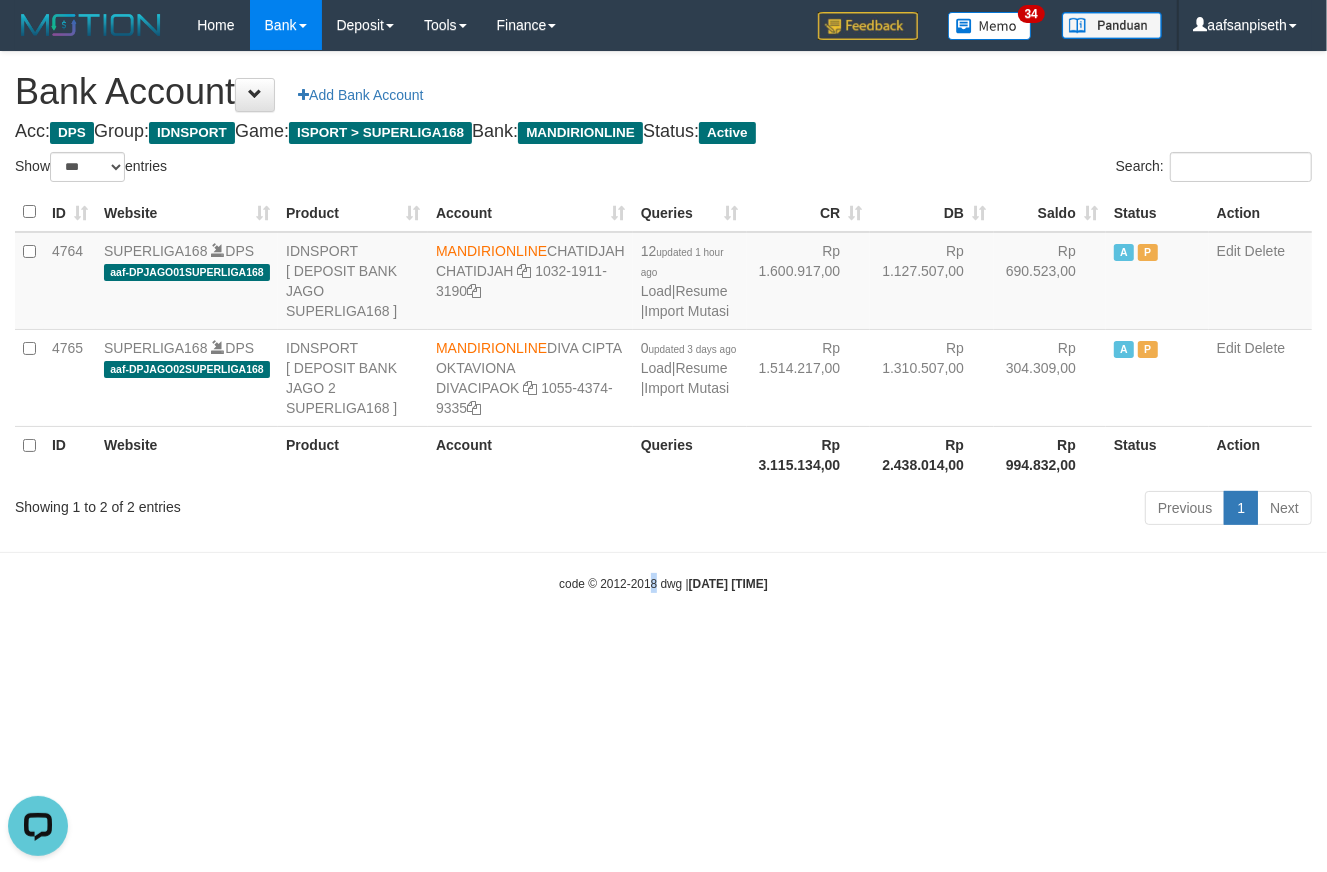 drag, startPoint x: 640, startPoint y: 708, endPoint x: 908, endPoint y: 676, distance: 269.9037 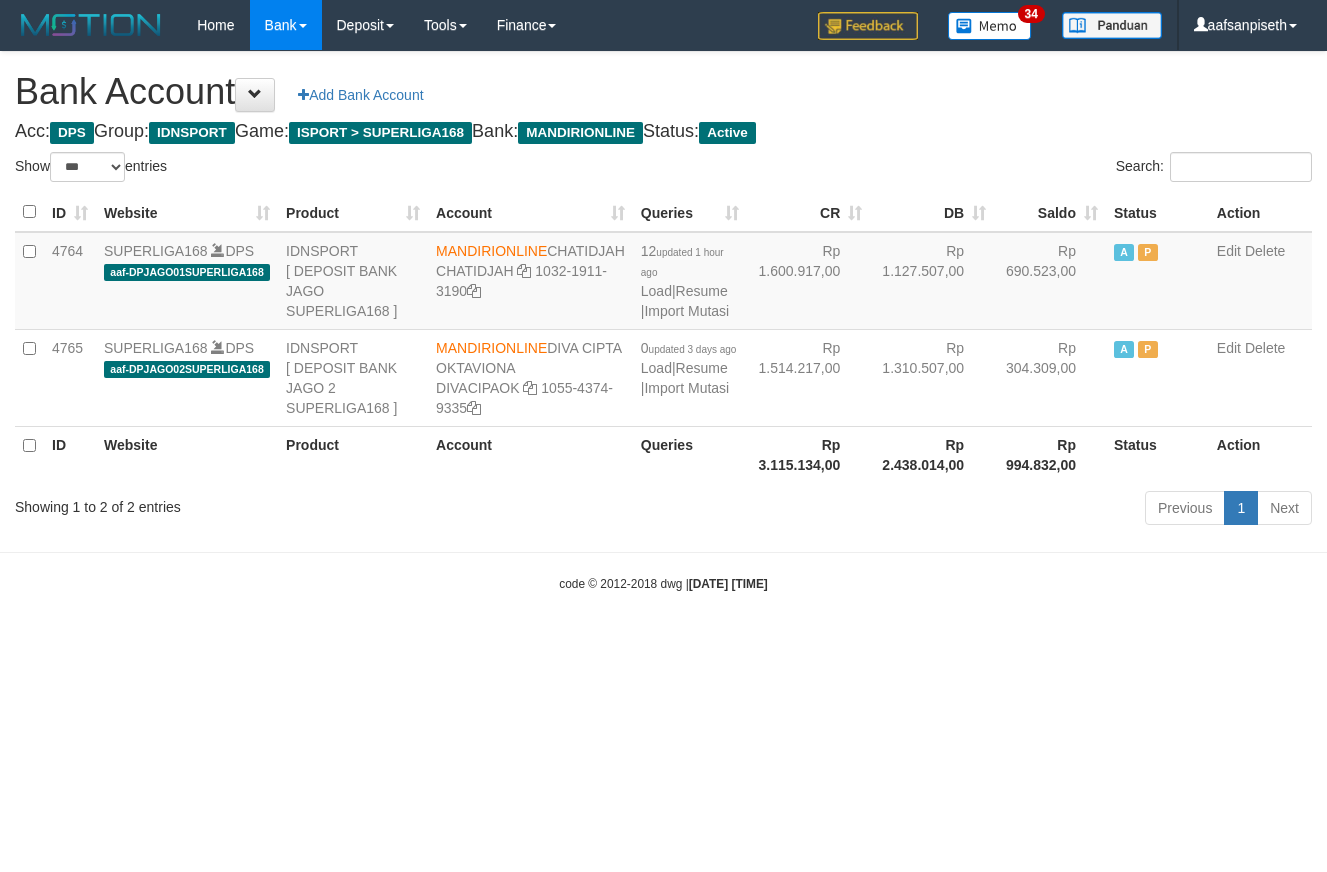 select on "***" 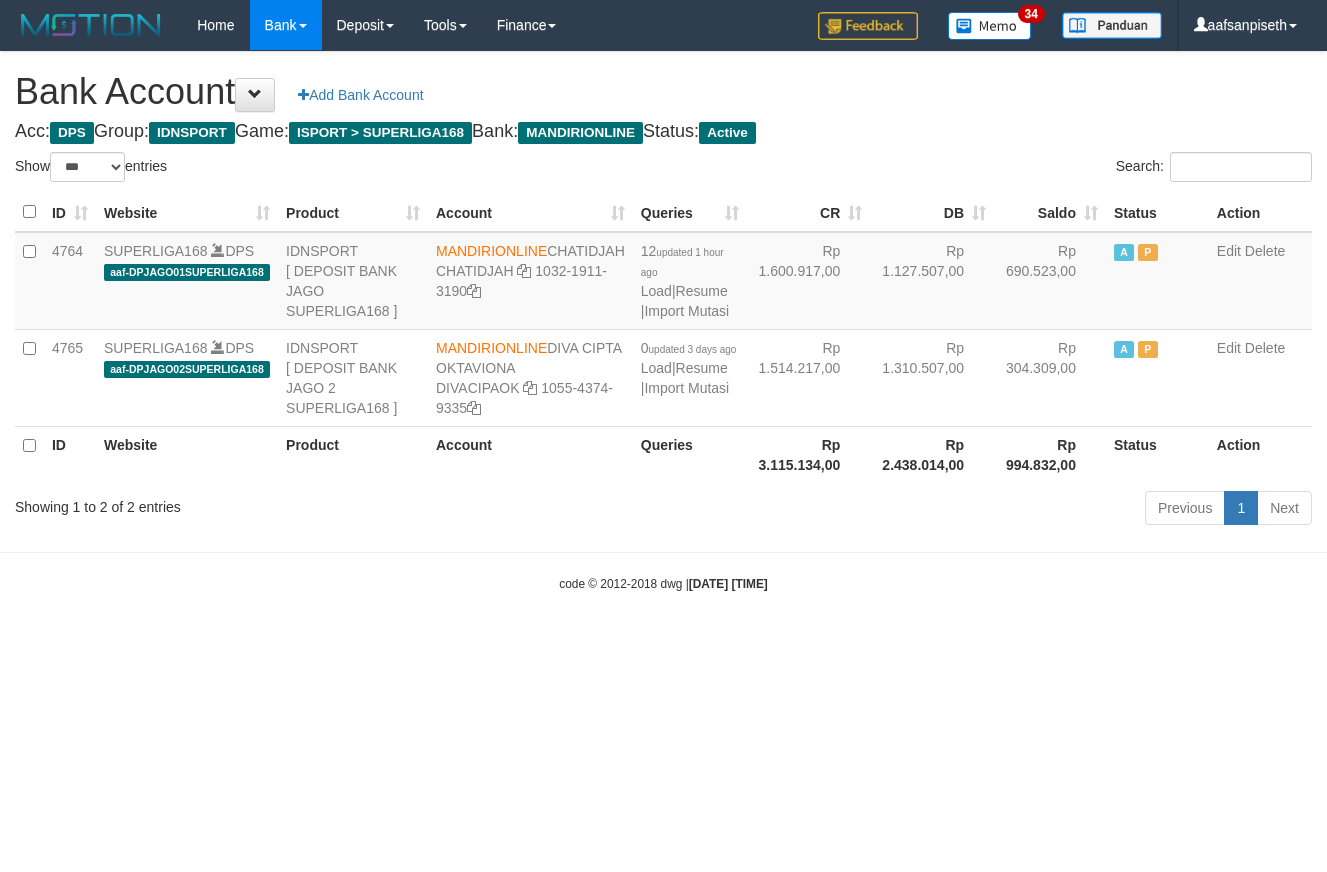 scroll, scrollTop: 0, scrollLeft: 0, axis: both 